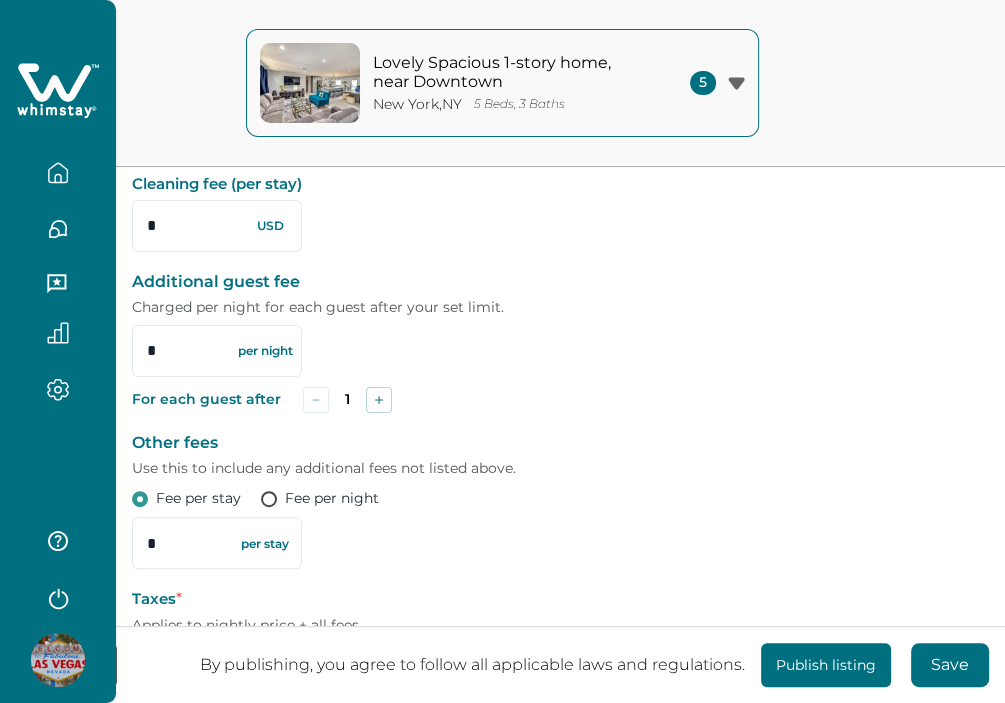 scroll, scrollTop: 0, scrollLeft: 0, axis: both 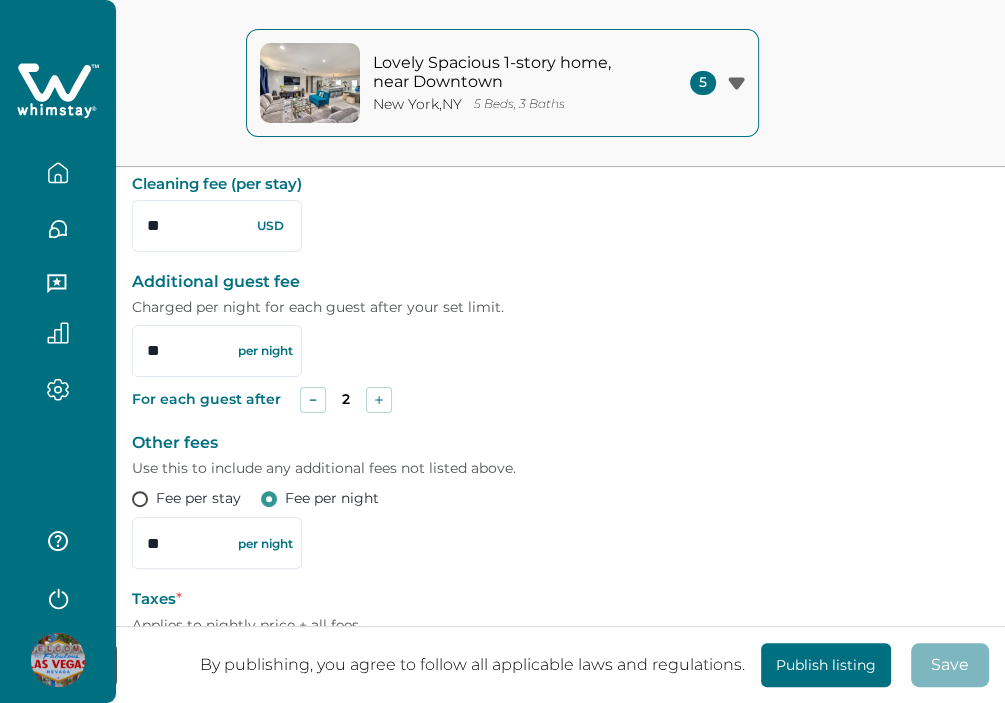 type on "**" 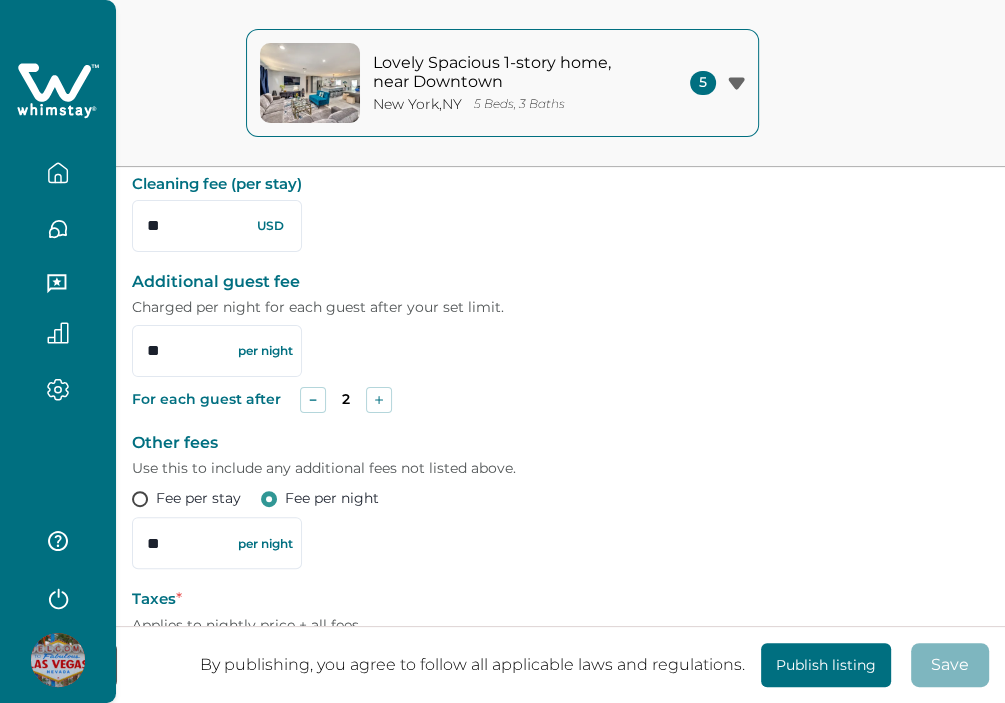 type on "**" 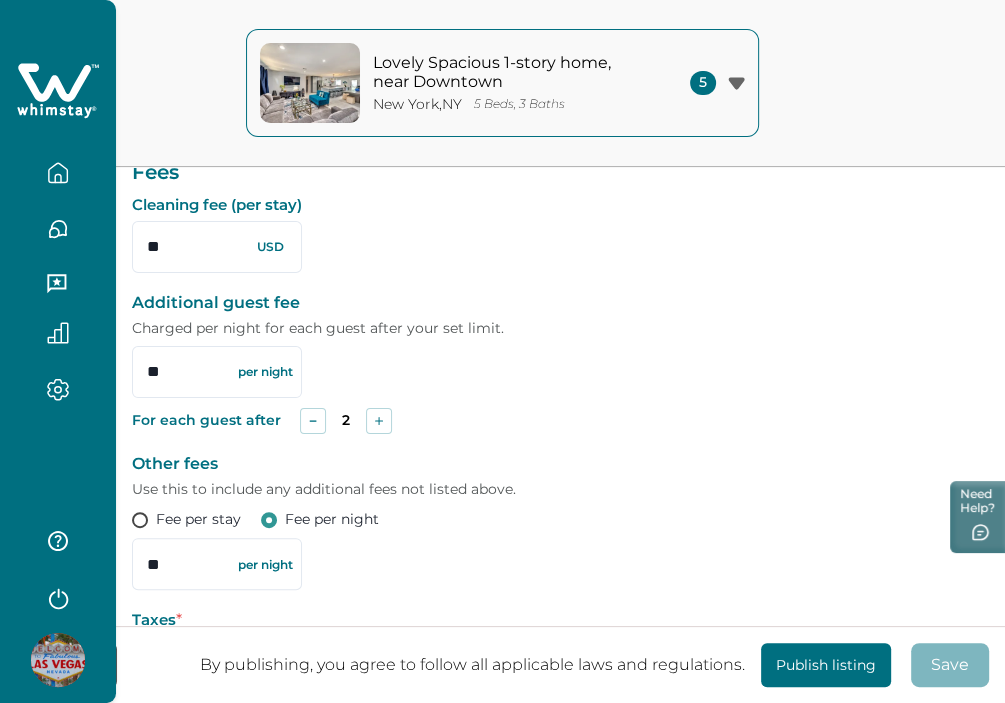 scroll, scrollTop: 71, scrollLeft: 0, axis: vertical 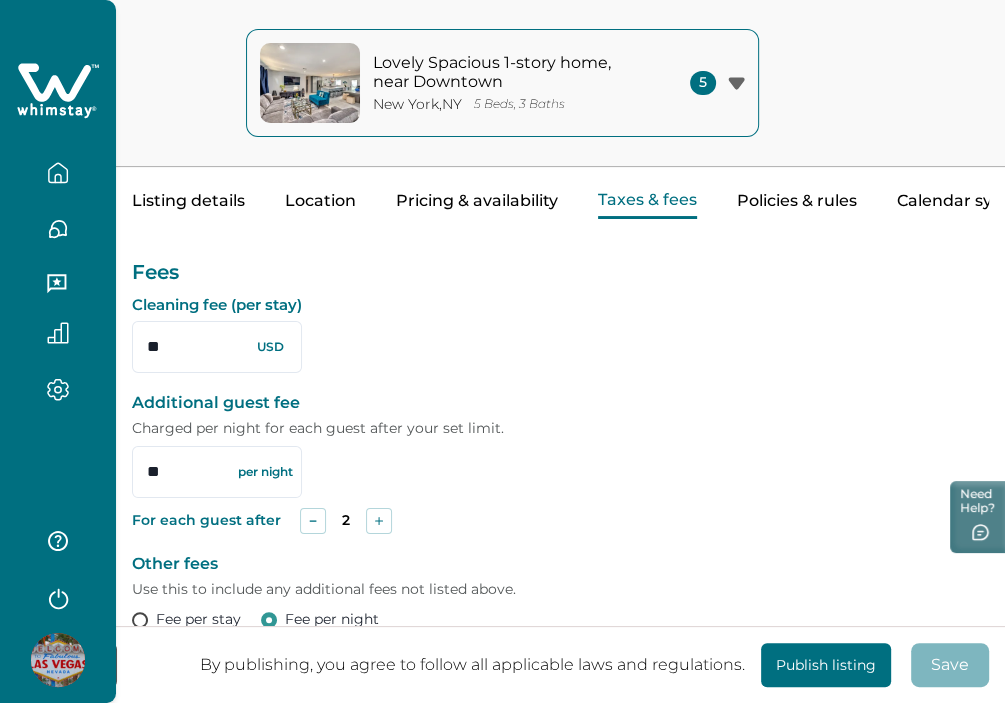 click on "Cleaning fee (per stay) ** USD" at bounding box center [560, 334] 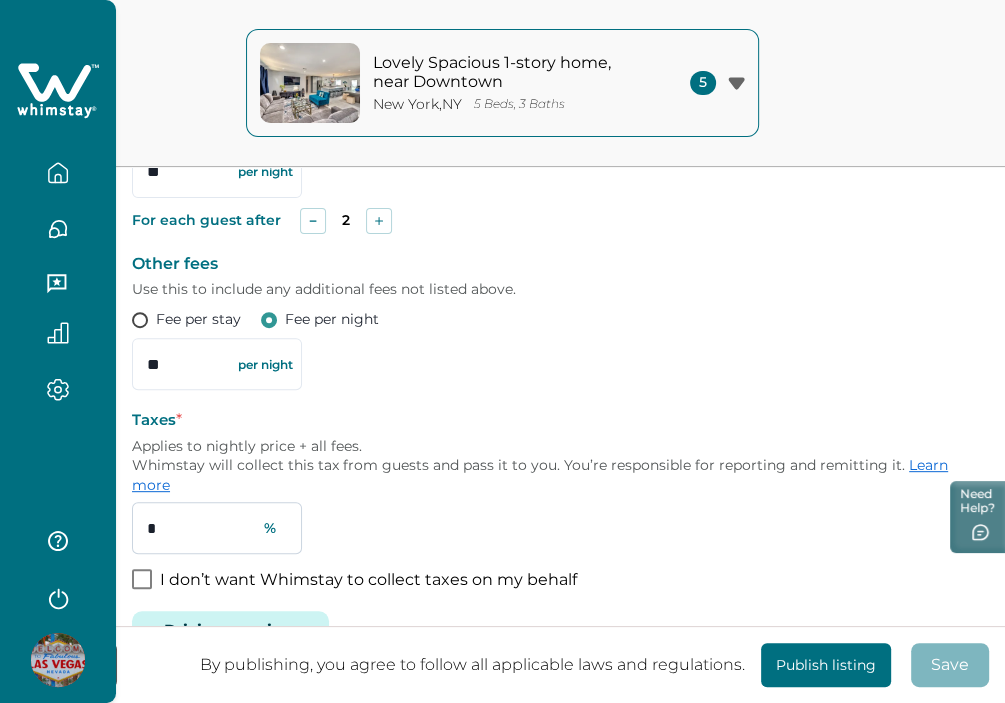 scroll, scrollTop: 411, scrollLeft: 0, axis: vertical 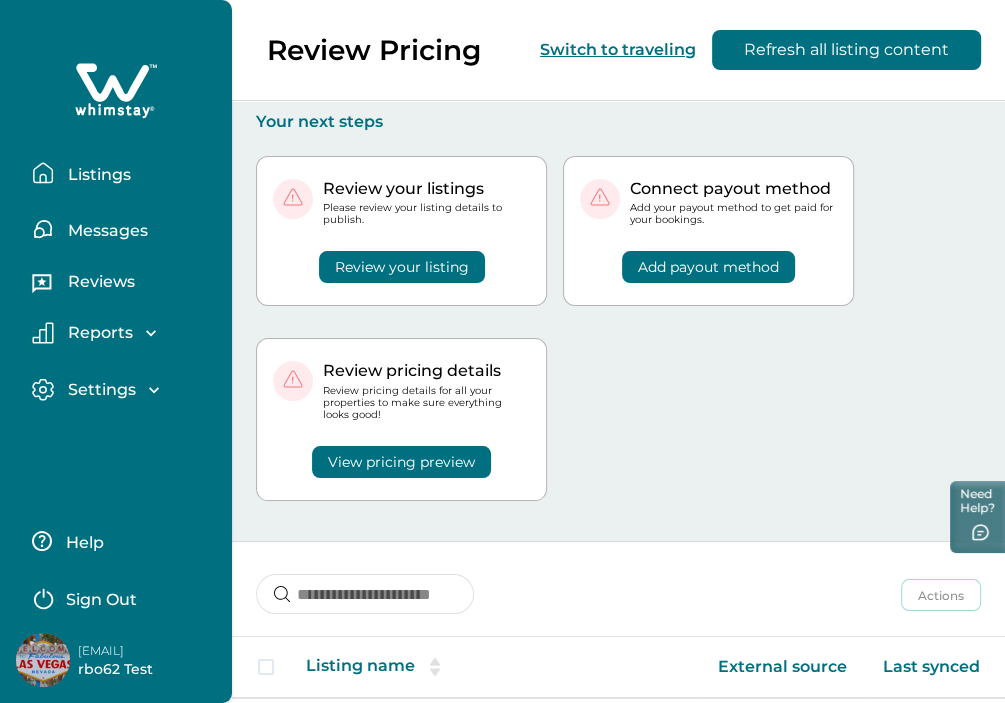 click on "Review your listing" at bounding box center [402, 267] 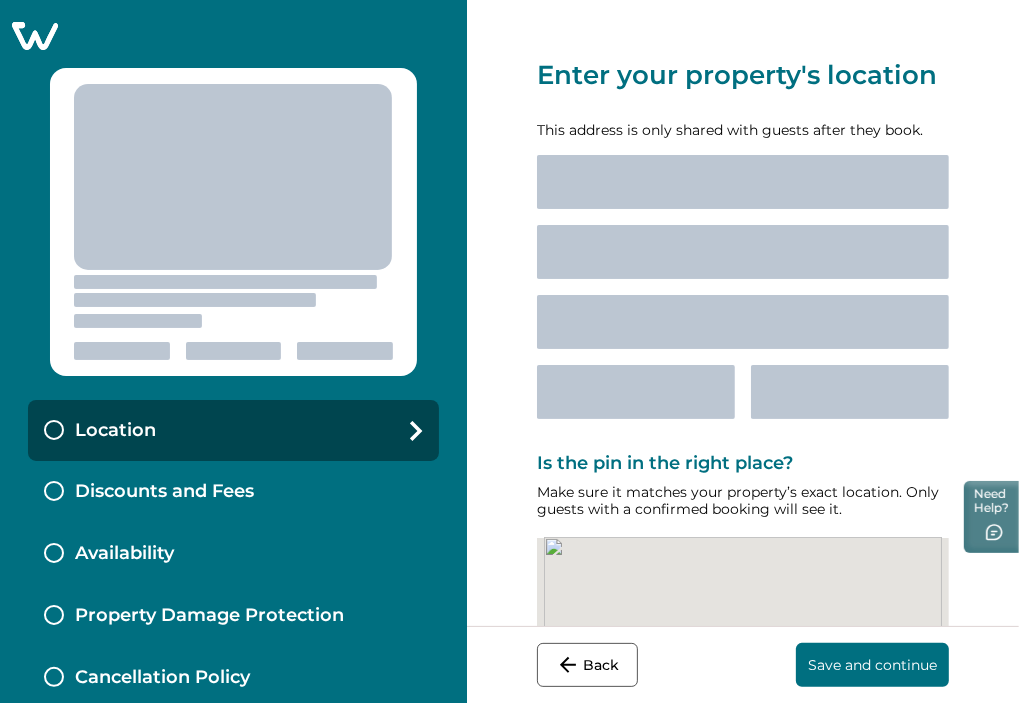 select on "**" 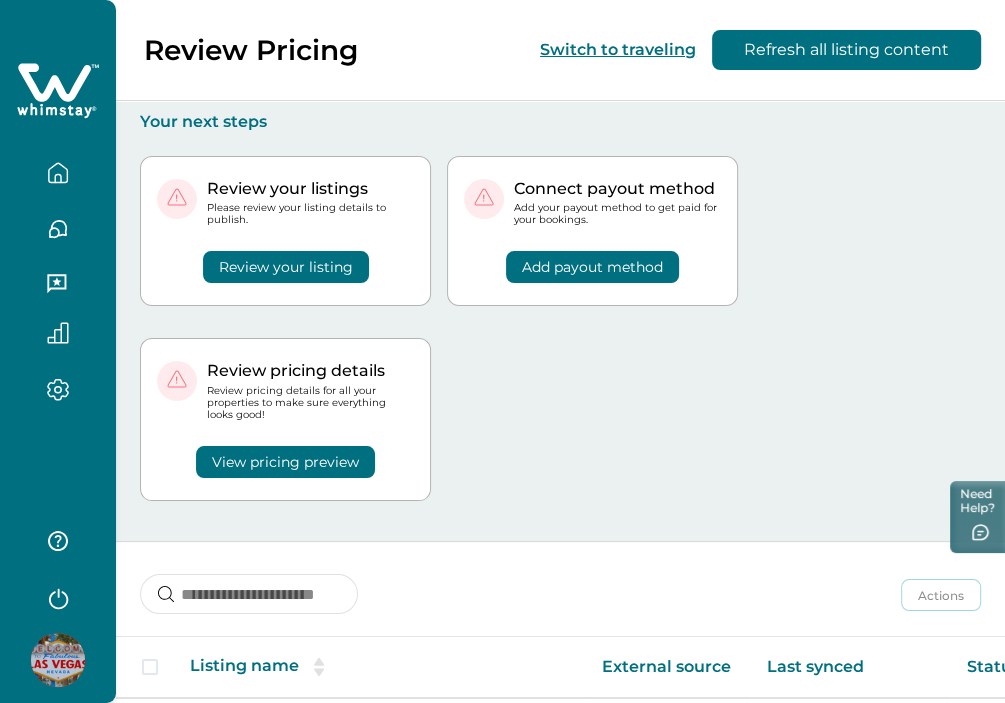click on "View pricing preview" at bounding box center [285, 462] 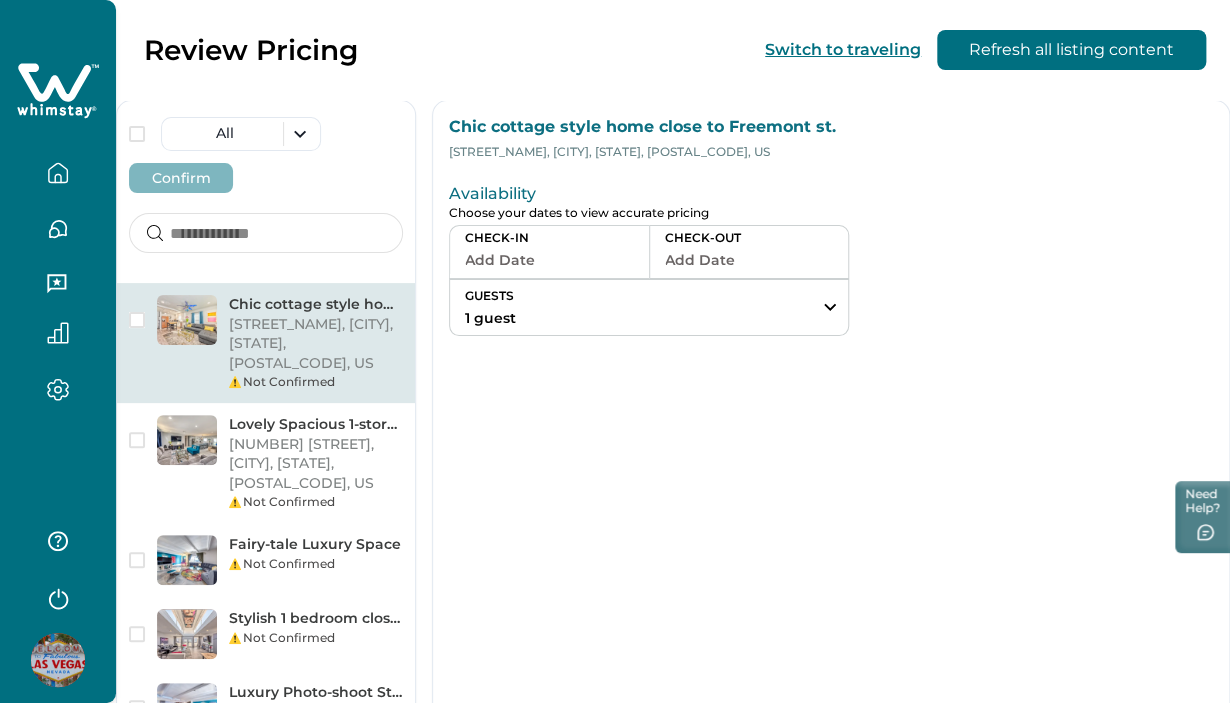 click 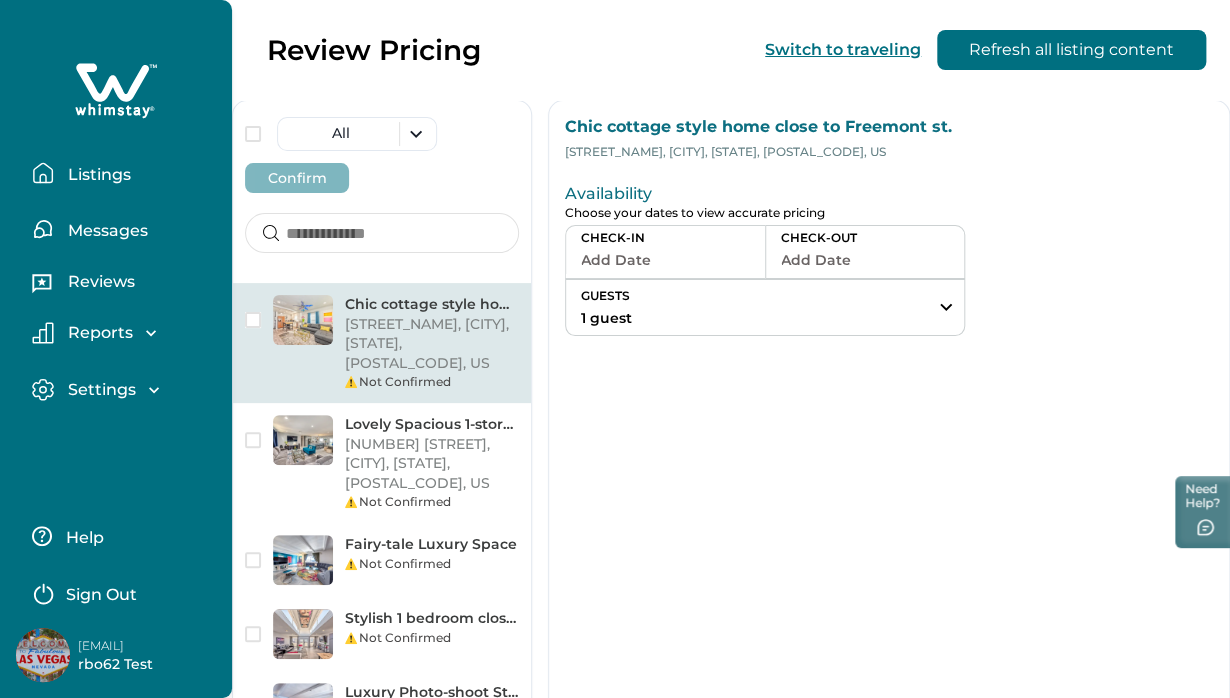 click on "Listings" at bounding box center (124, 173) 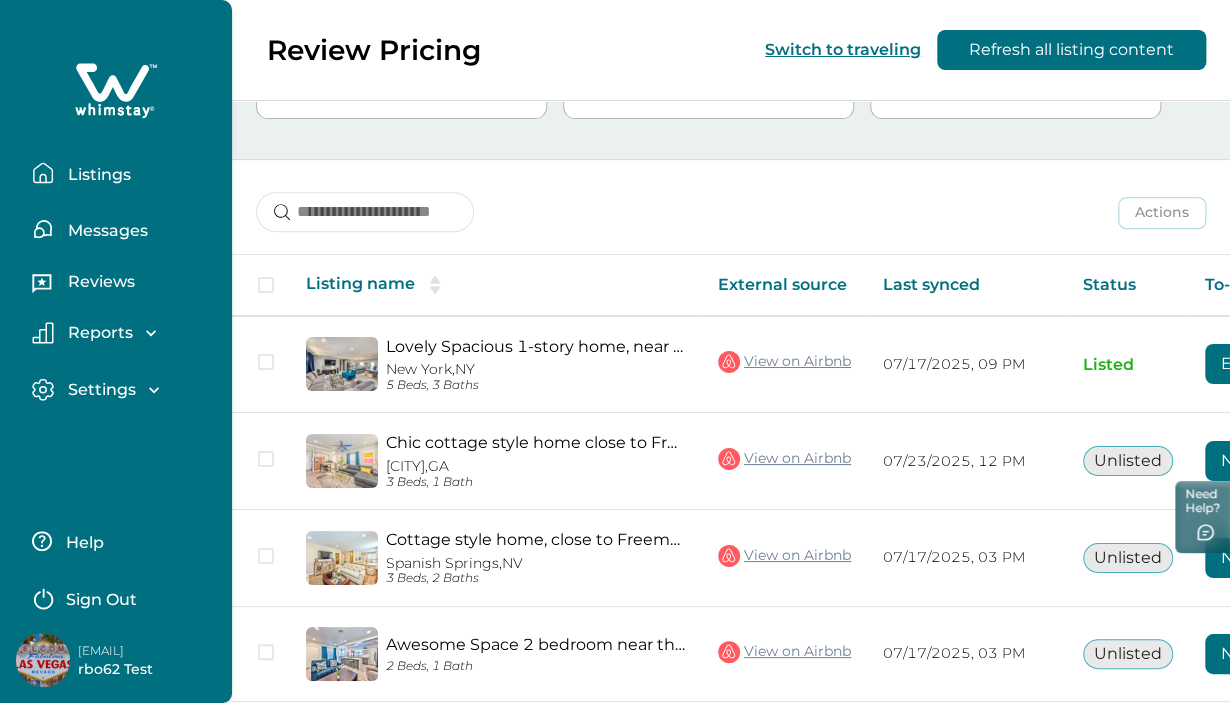 scroll, scrollTop: 300, scrollLeft: 0, axis: vertical 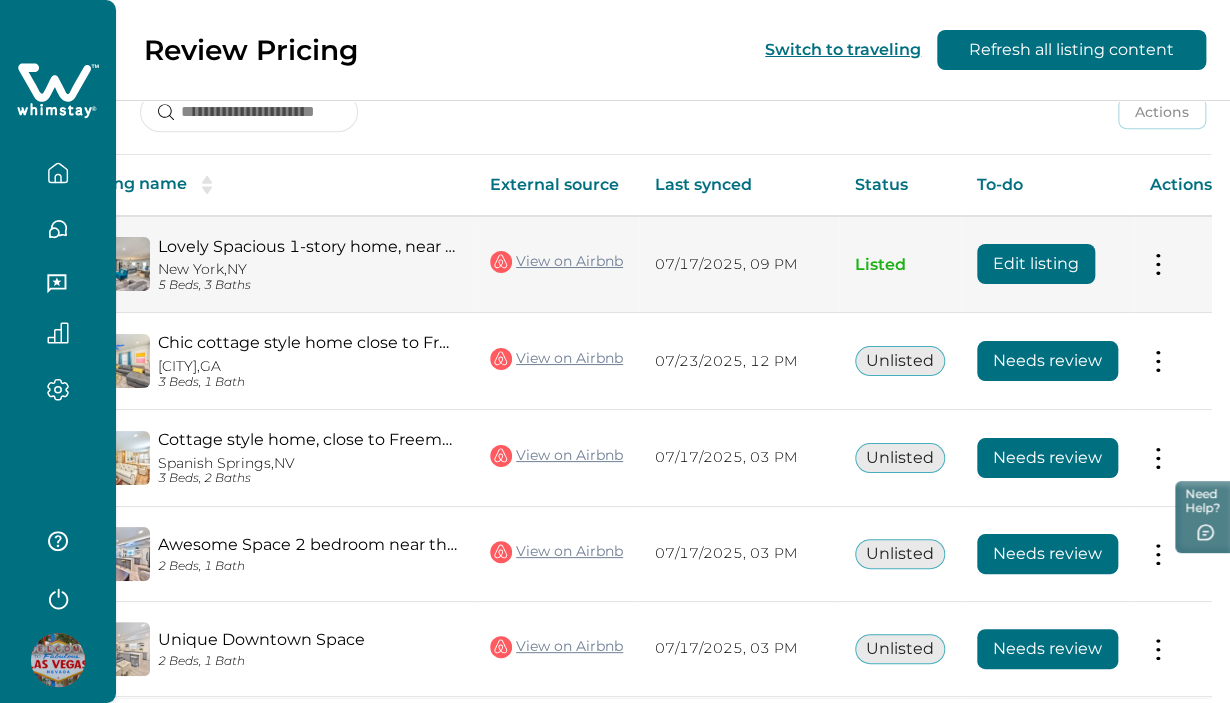 click on "Edit listing" at bounding box center [1036, 264] 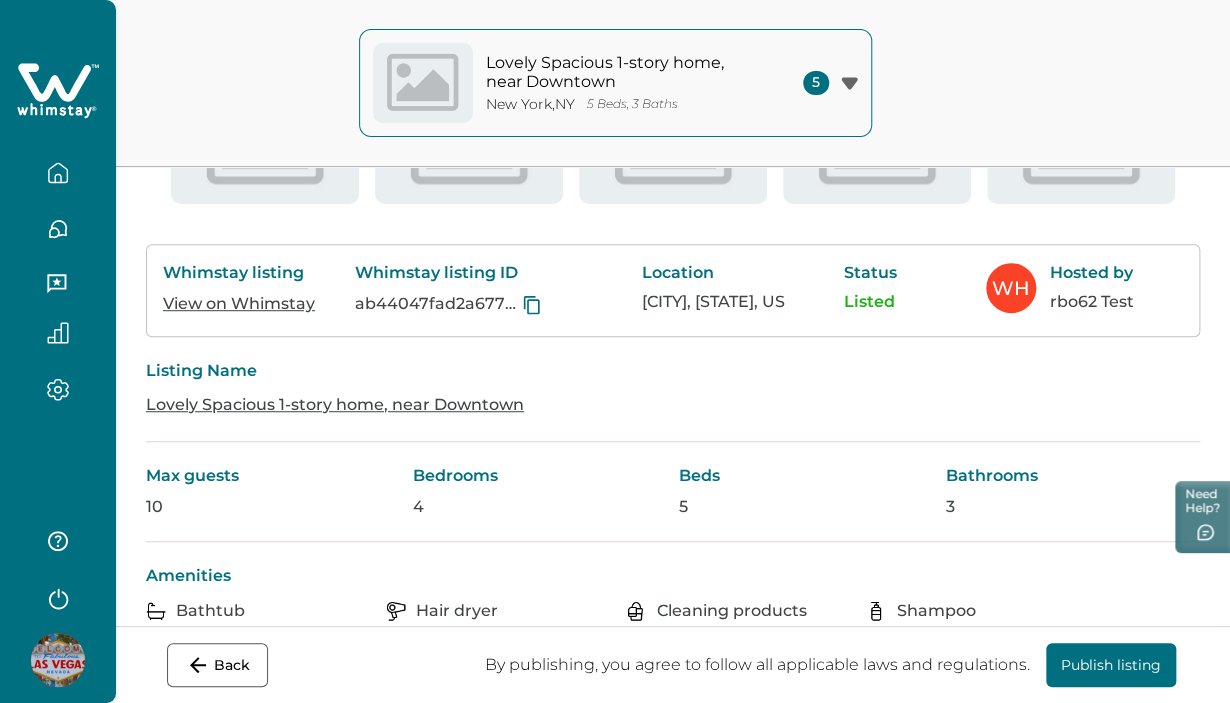 scroll, scrollTop: 0, scrollLeft: 0, axis: both 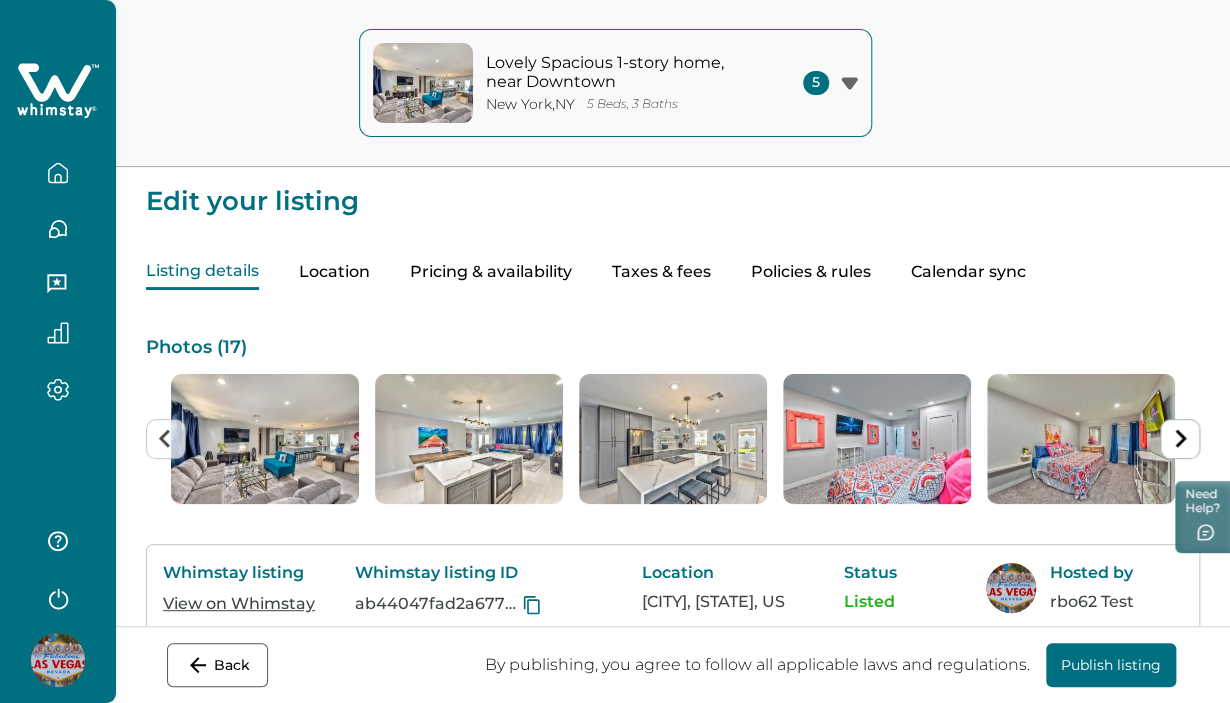 click on "Taxes & fees" at bounding box center [661, 272] 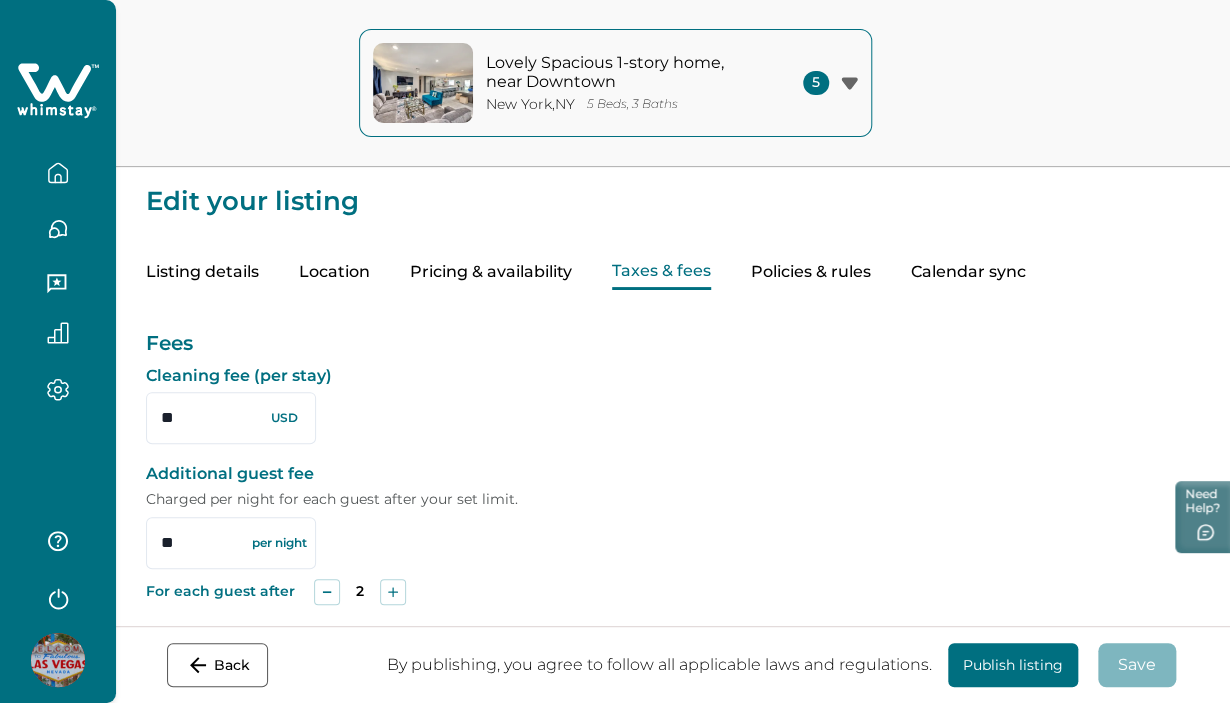 type on "*" 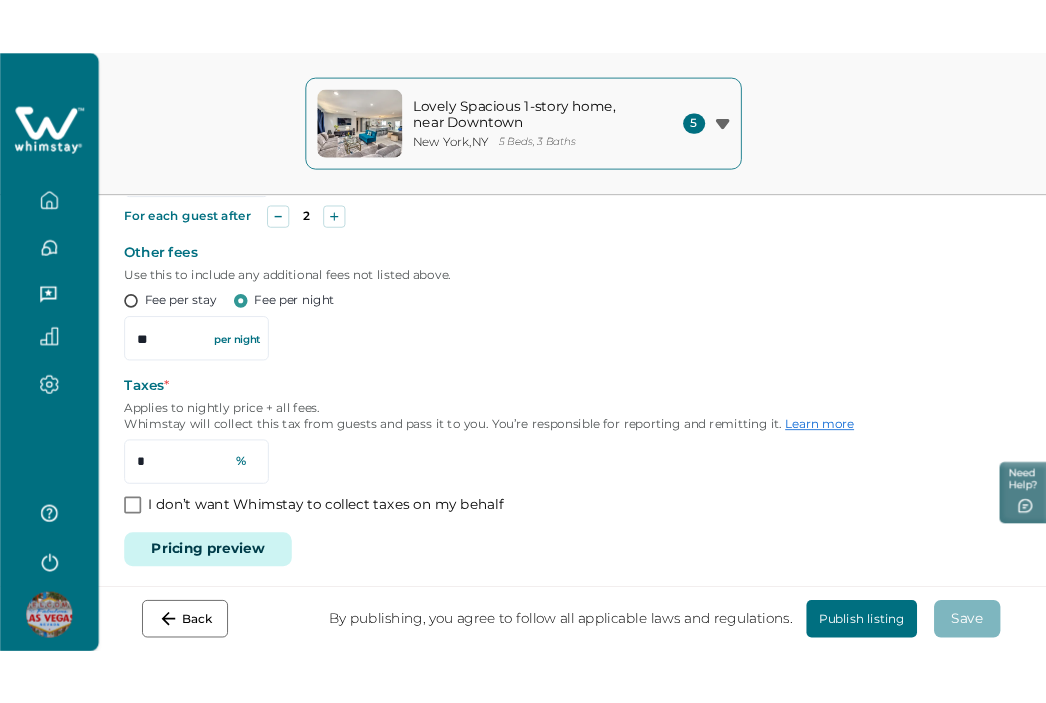 scroll, scrollTop: 411, scrollLeft: 0, axis: vertical 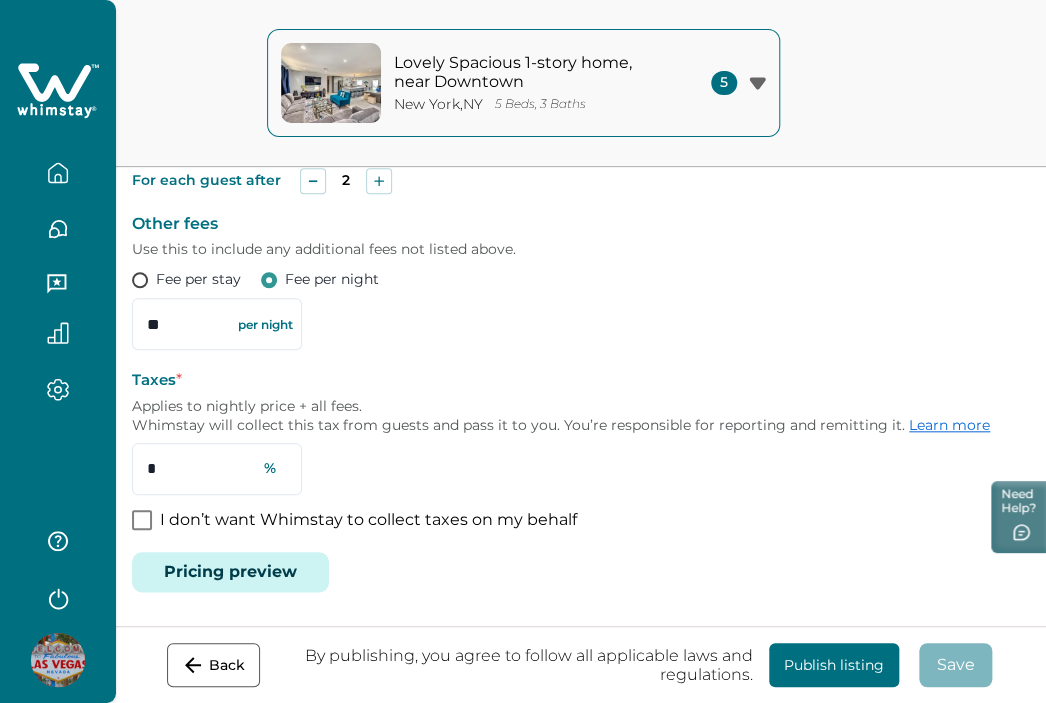 click on "Fee per stay" at bounding box center (198, 279) 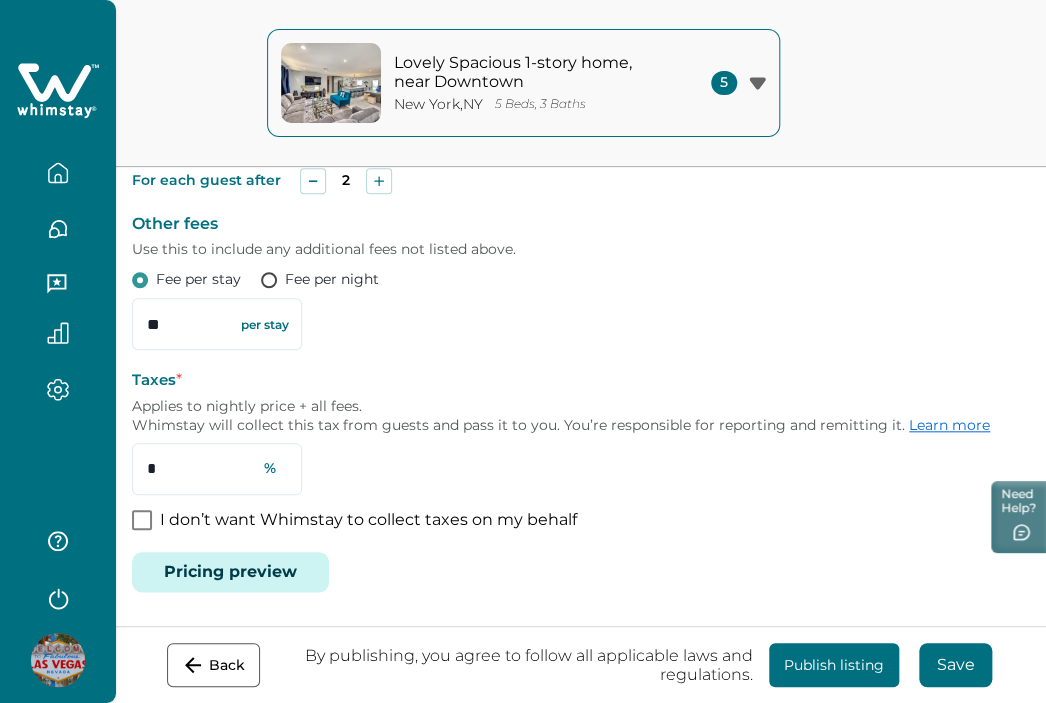 click on "Save" at bounding box center [956, 665] 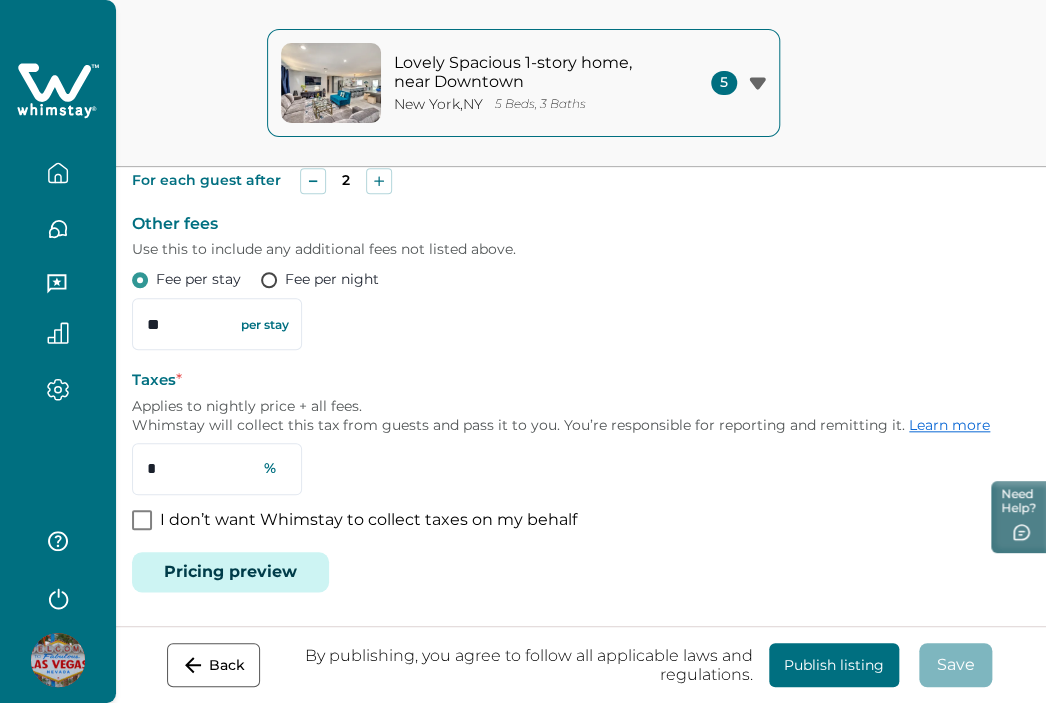 click on "Pricing preview" at bounding box center (230, 572) 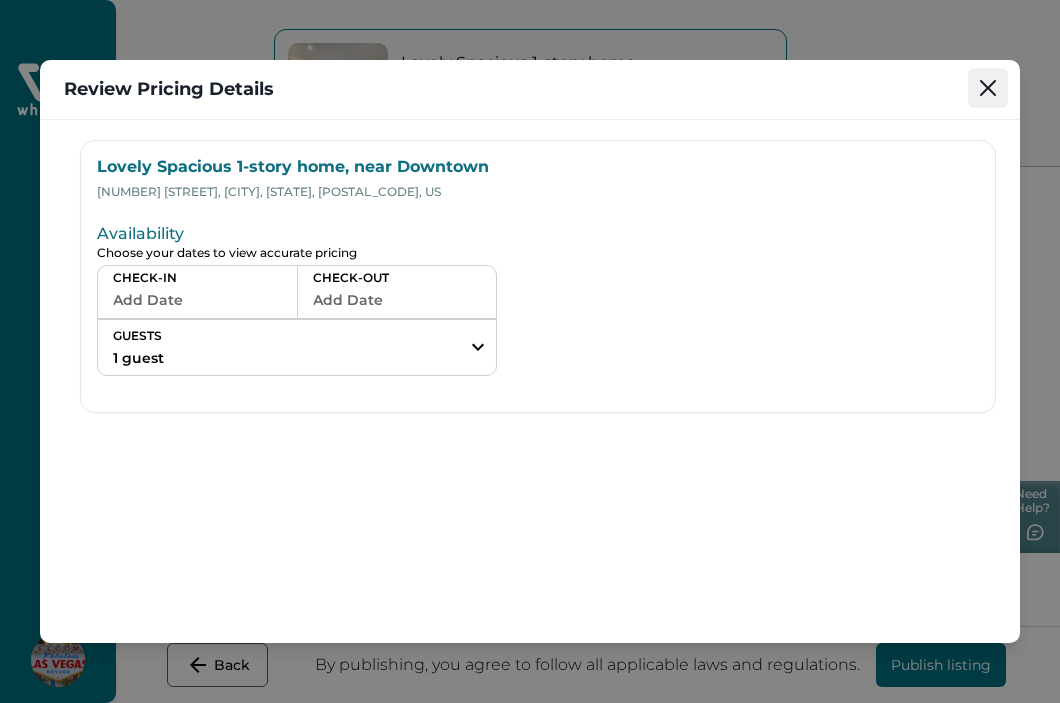 click at bounding box center (988, 88) 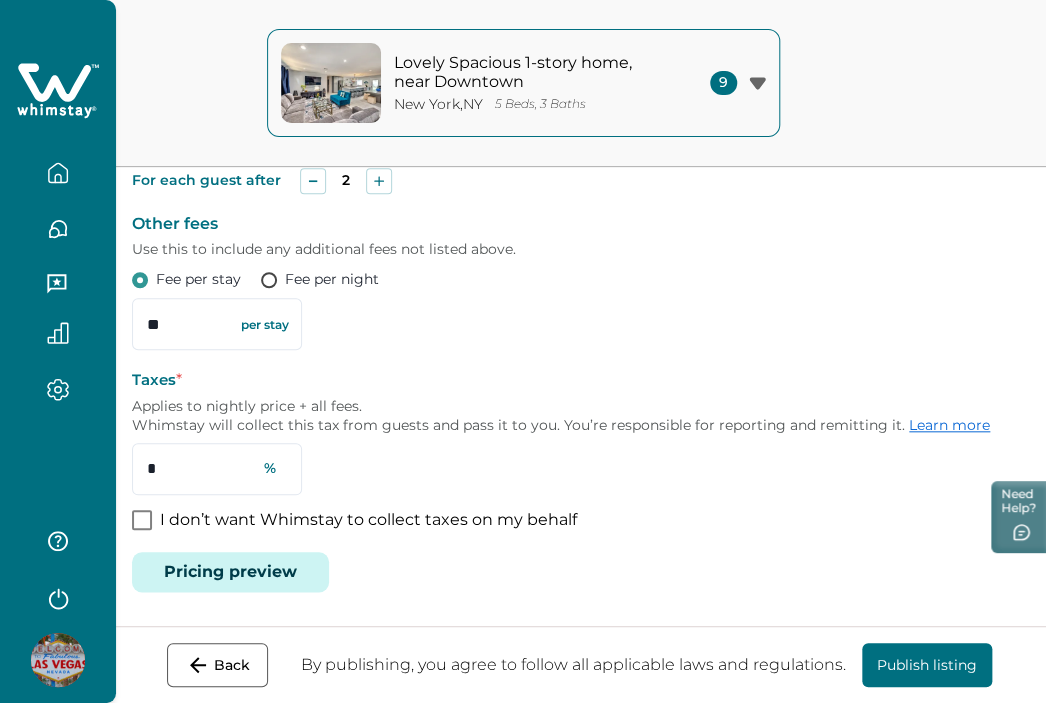 type 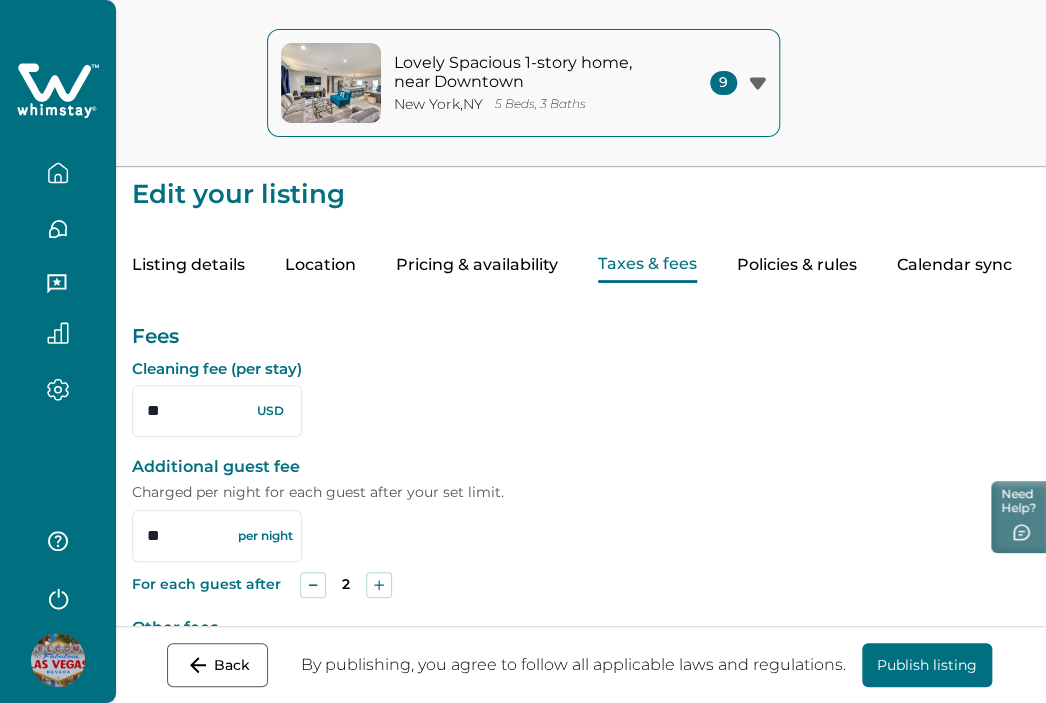 scroll, scrollTop: 0, scrollLeft: 0, axis: both 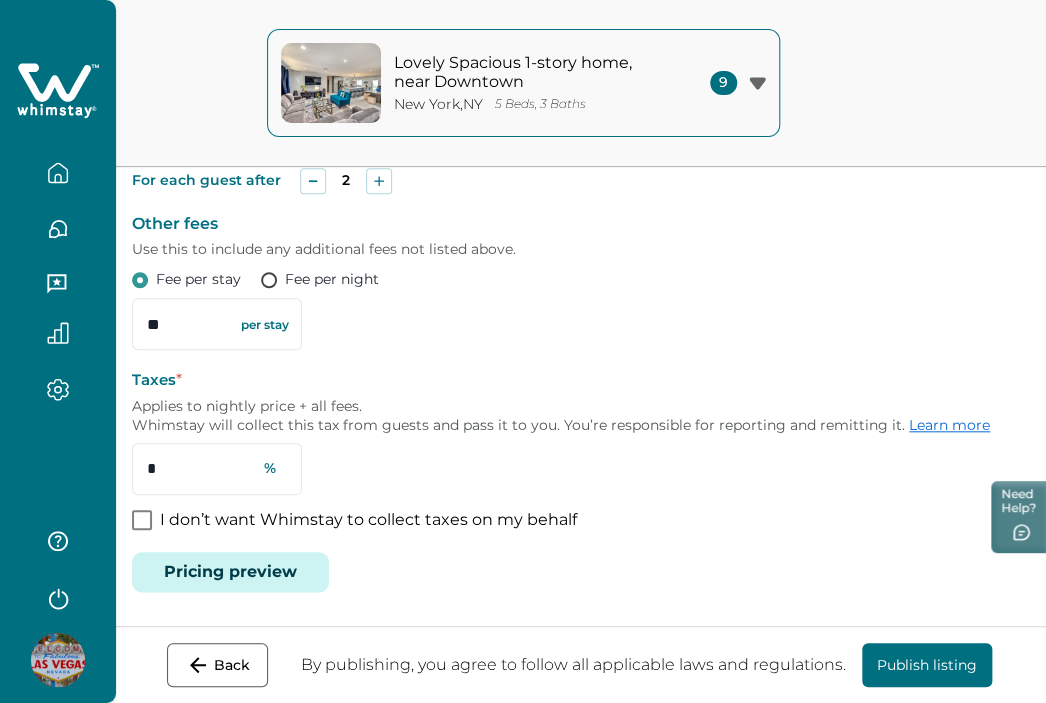 click on "Pricing preview" at bounding box center (230, 572) 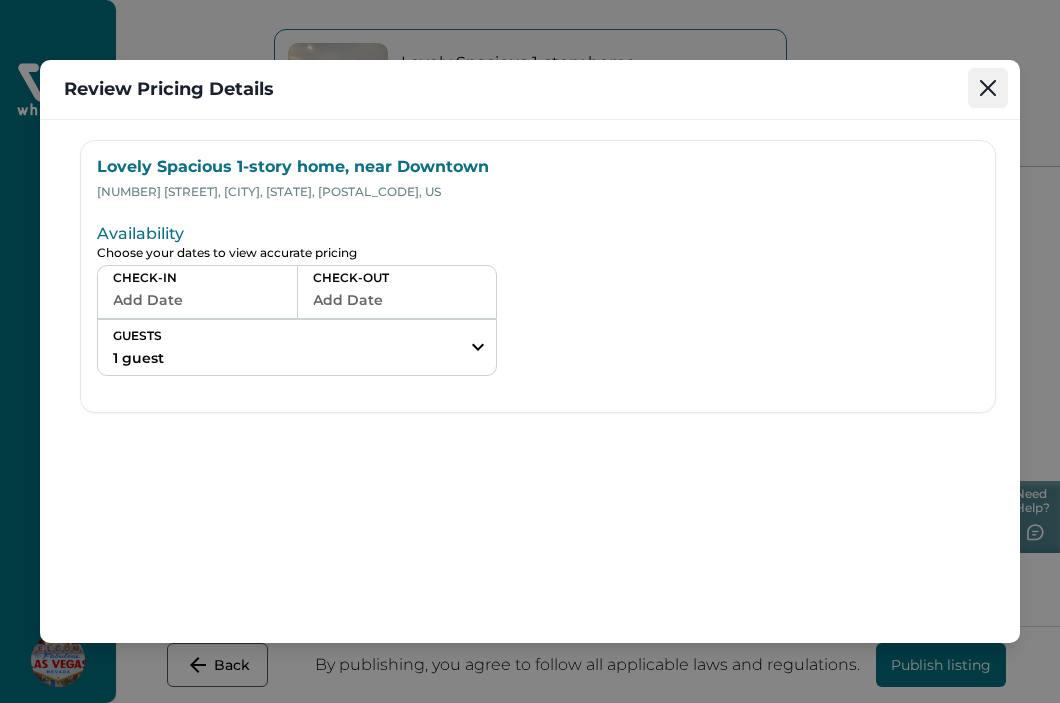 click at bounding box center (988, 88) 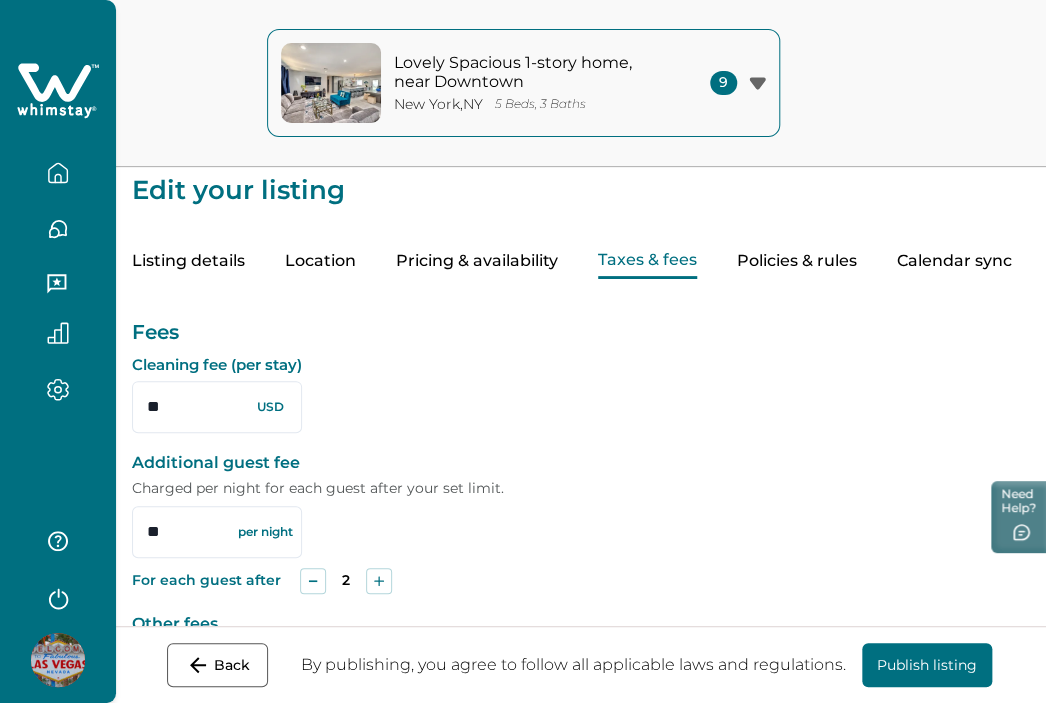 scroll, scrollTop: 0, scrollLeft: 0, axis: both 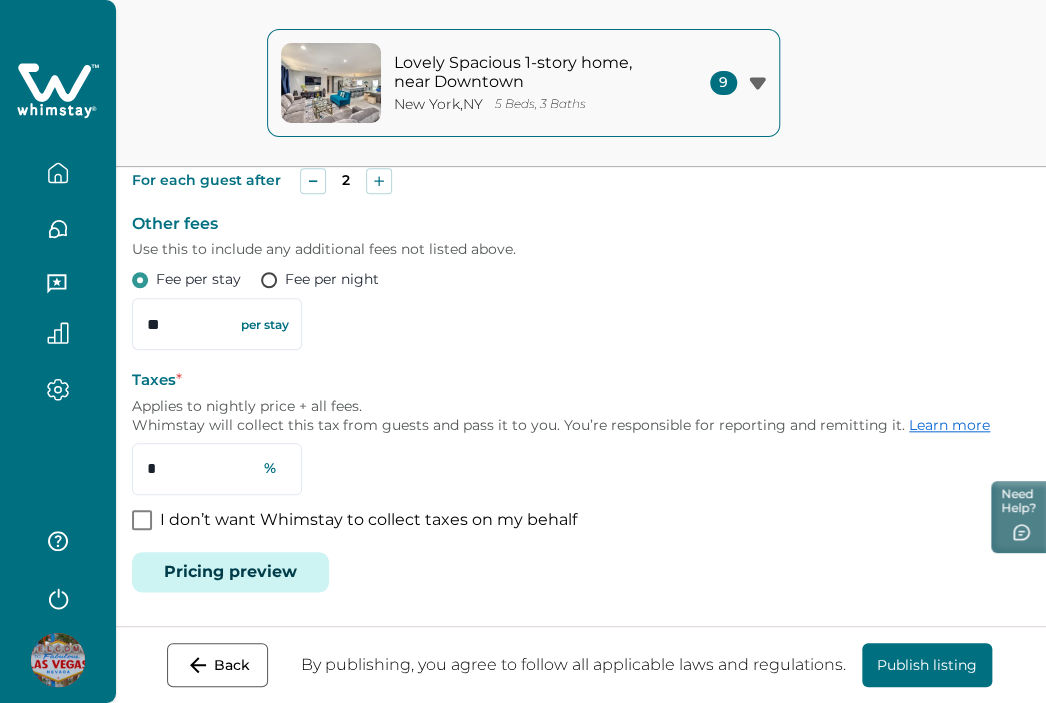 drag, startPoint x: 304, startPoint y: 575, endPoint x: 155, endPoint y: 575, distance: 149 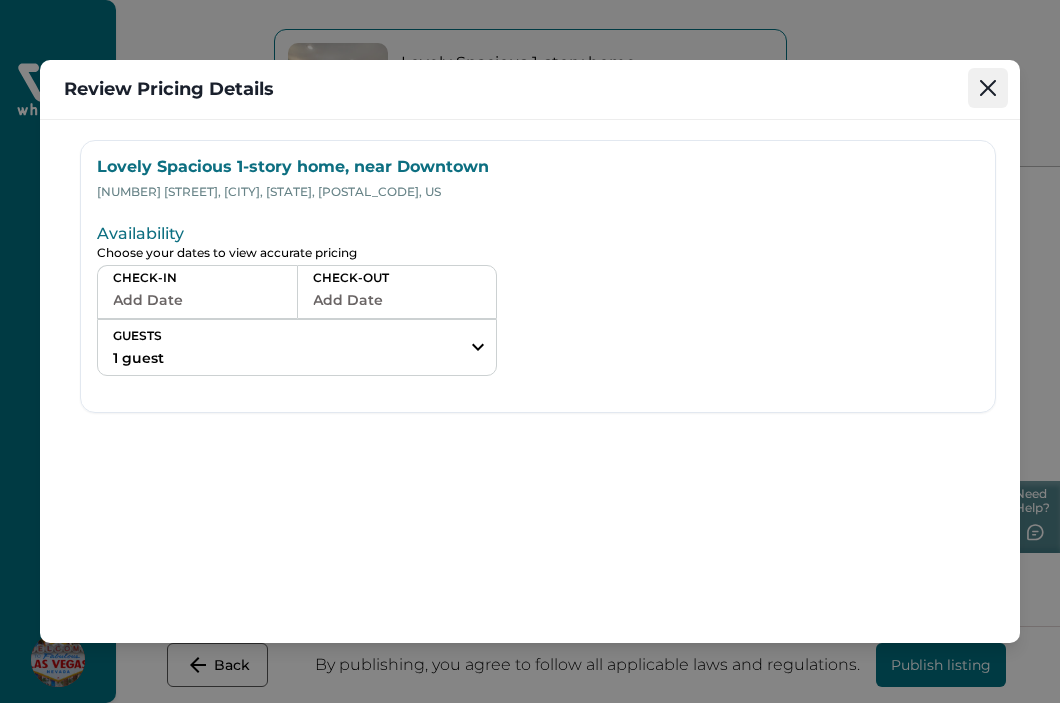 click 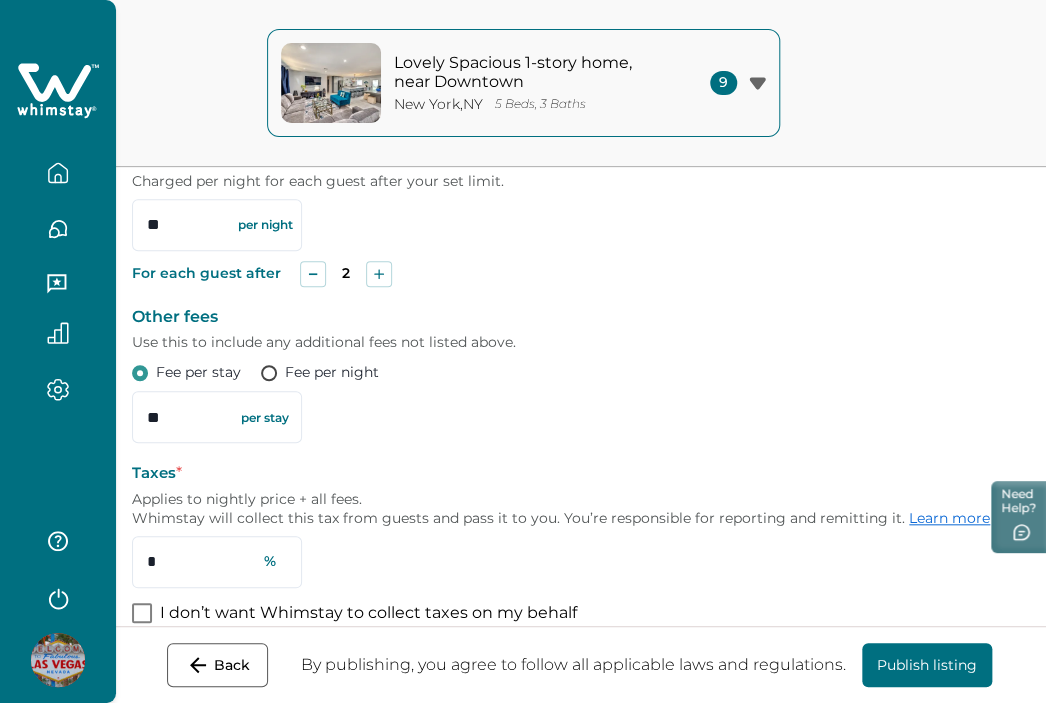 scroll, scrollTop: 411, scrollLeft: 0, axis: vertical 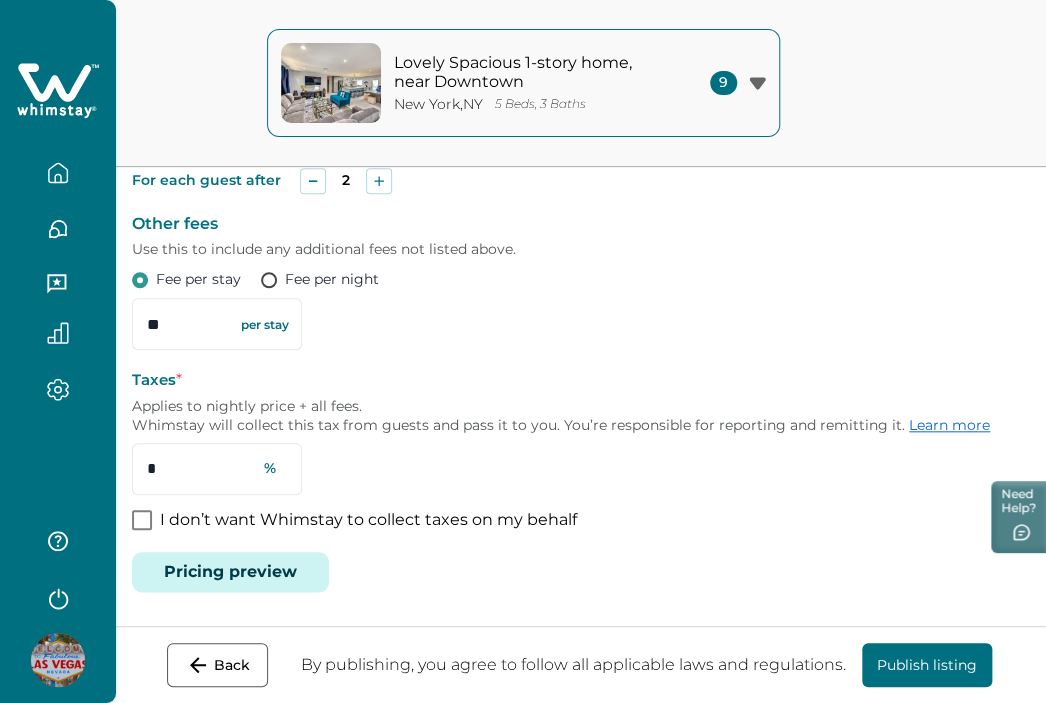 click on "Pricing preview" at bounding box center [230, 572] 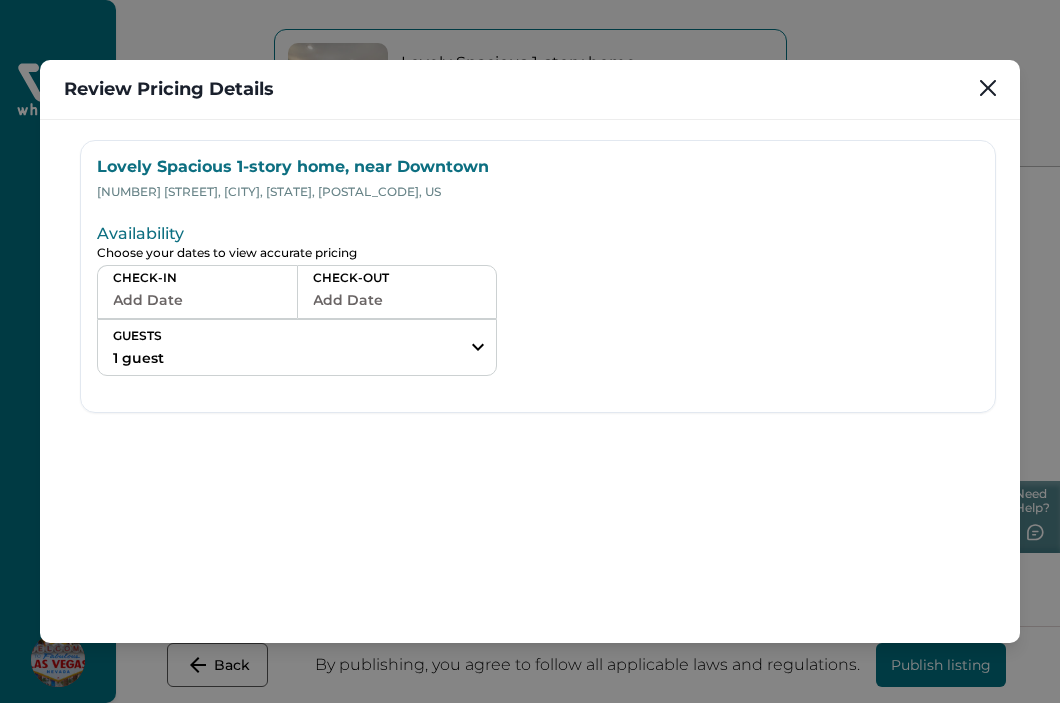 click on "Add Date" at bounding box center (197, 300) 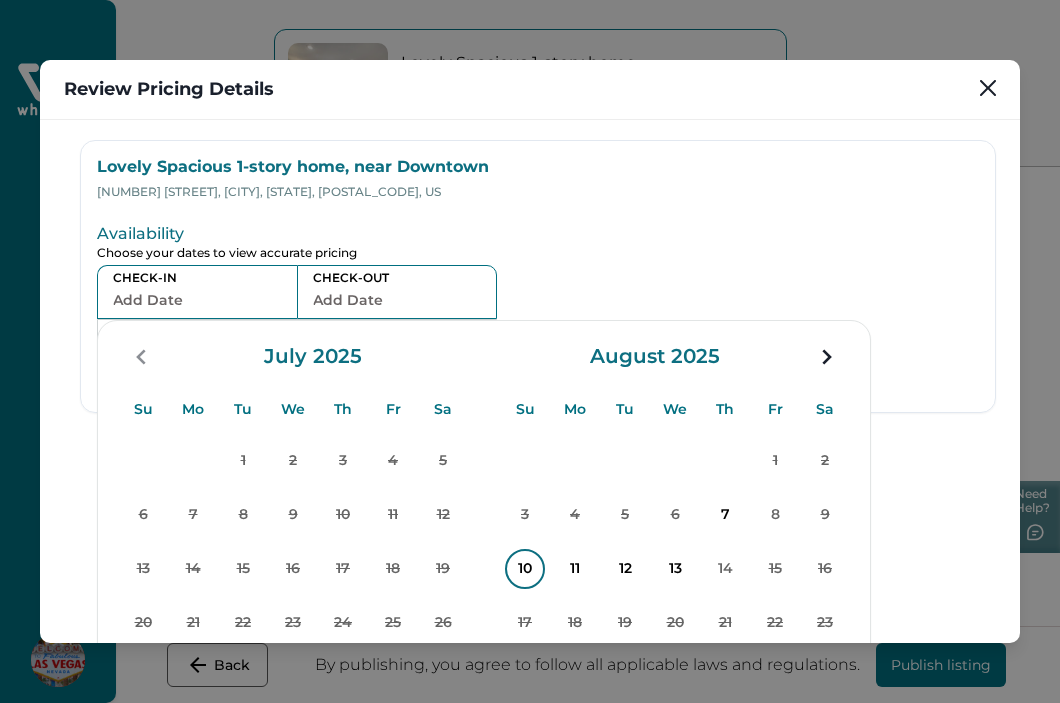 click on "10" at bounding box center (525, 569) 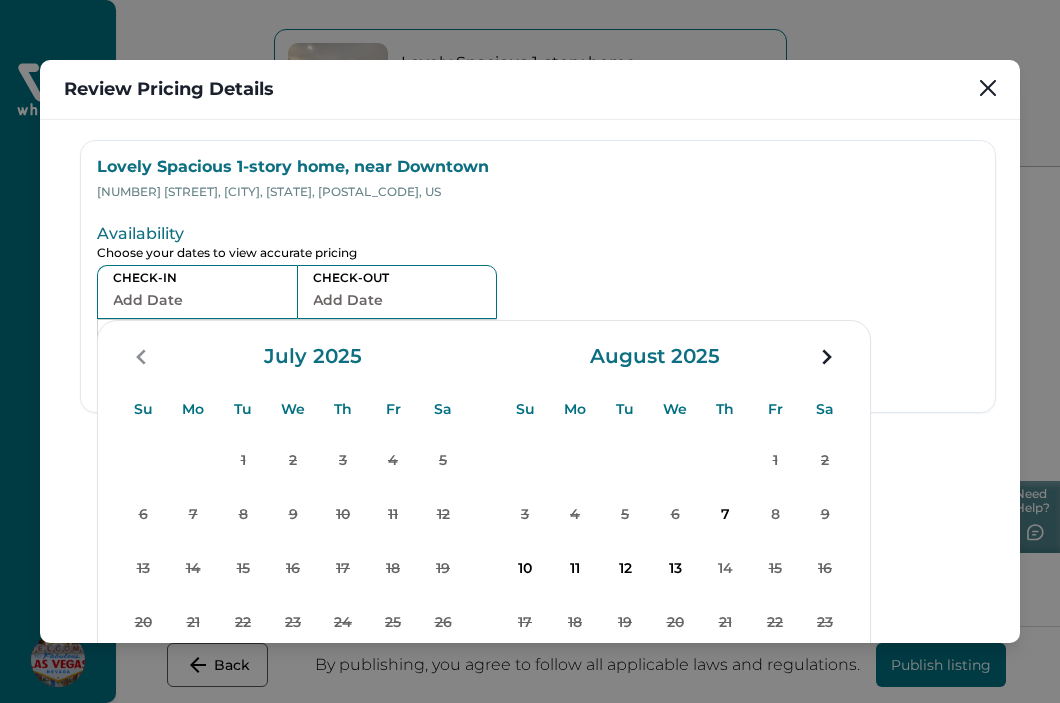 click on "12" at bounding box center (625, 569) 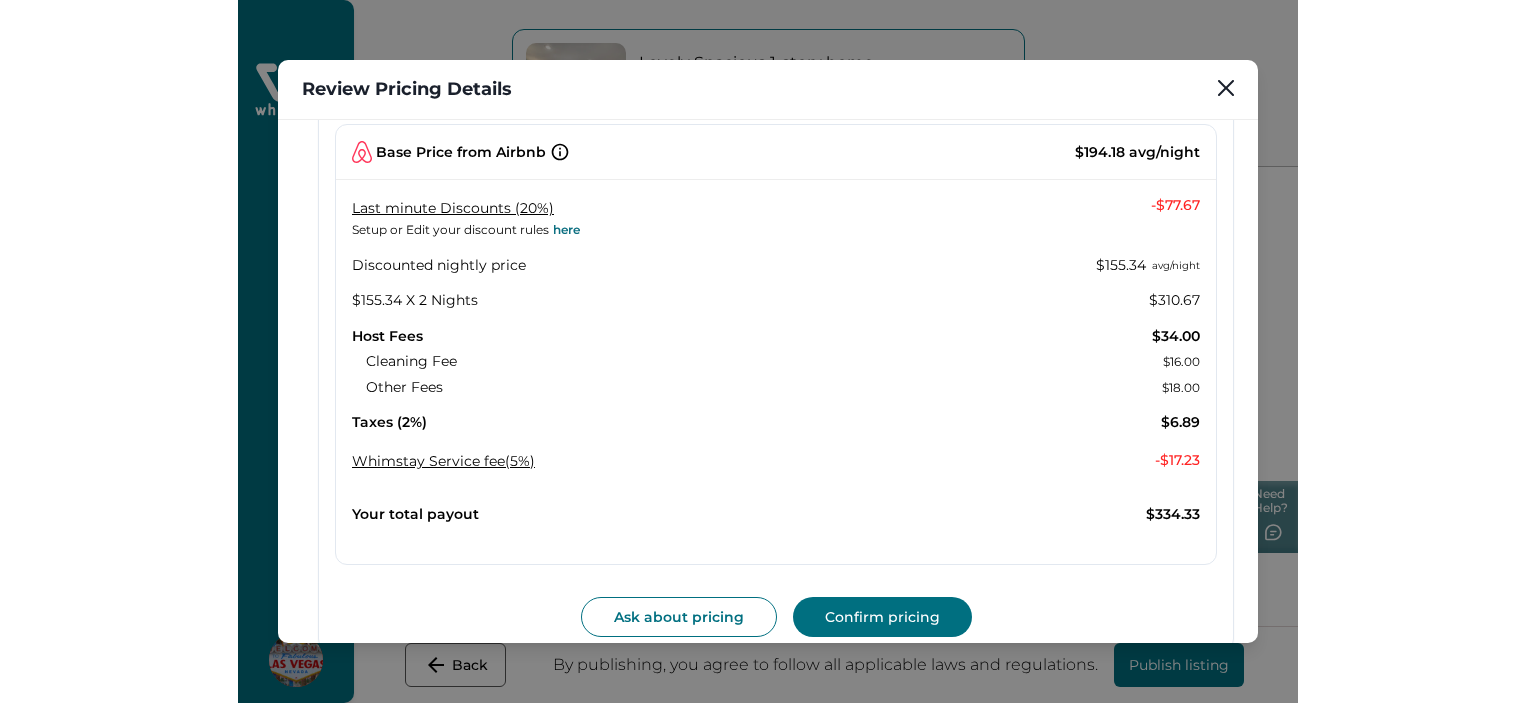 scroll, scrollTop: 532, scrollLeft: 0, axis: vertical 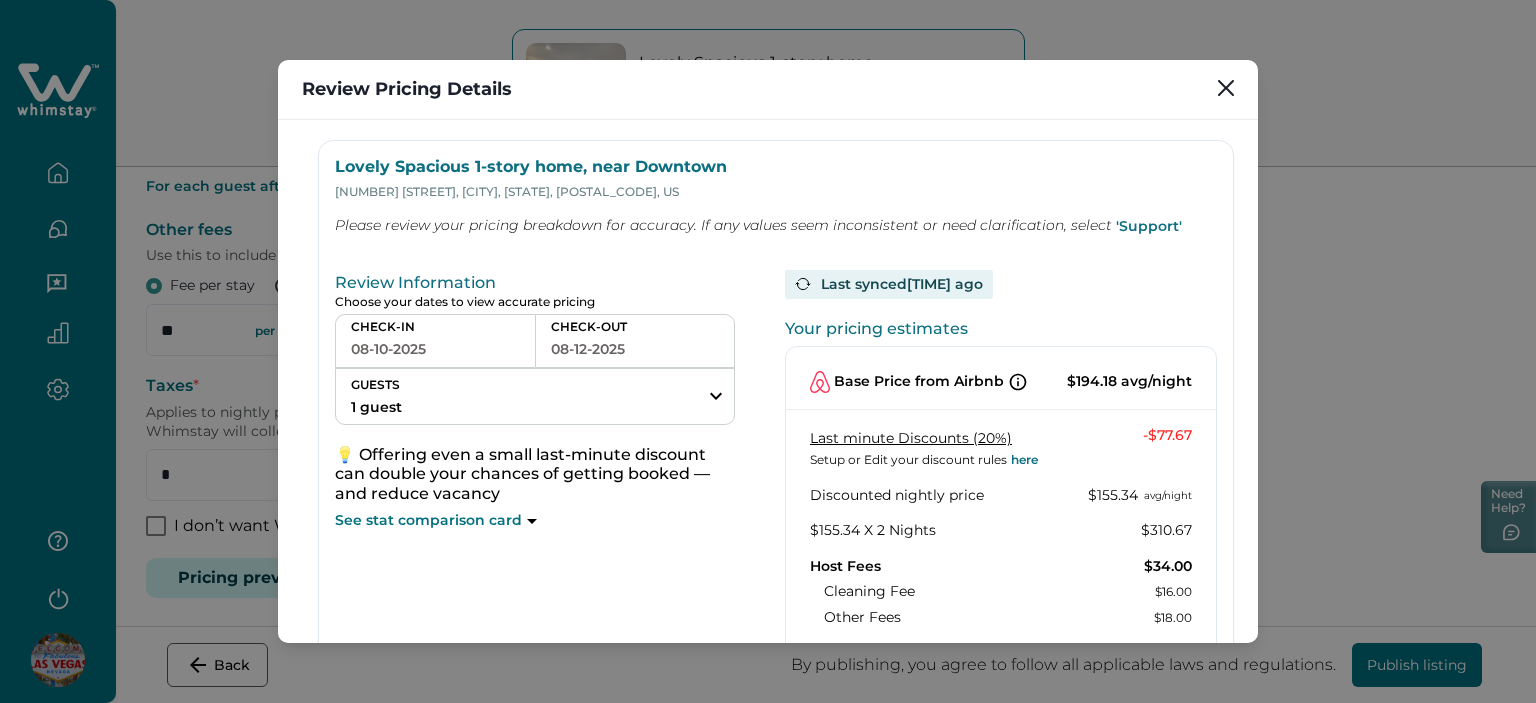 click on "08-10-2025" at bounding box center (435, 349) 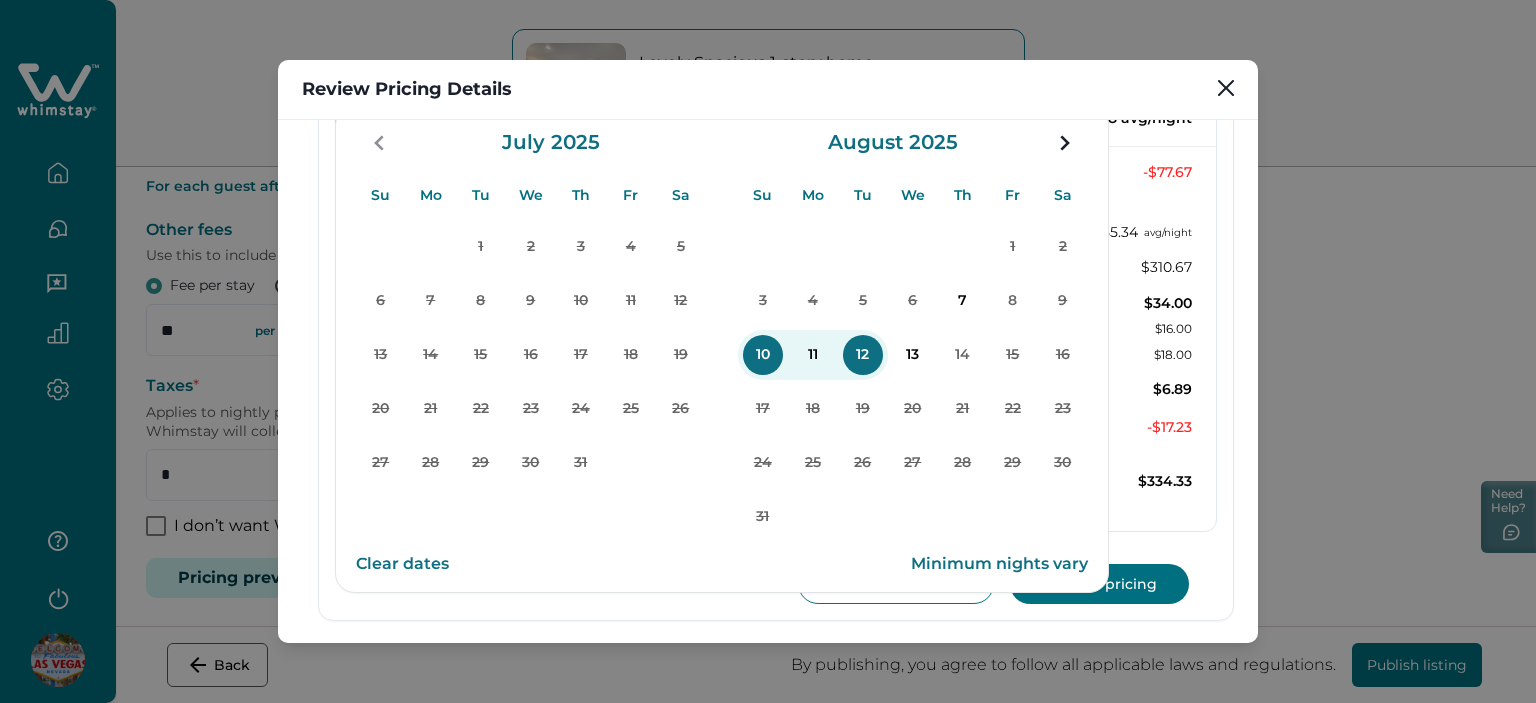 scroll, scrollTop: 272, scrollLeft: 0, axis: vertical 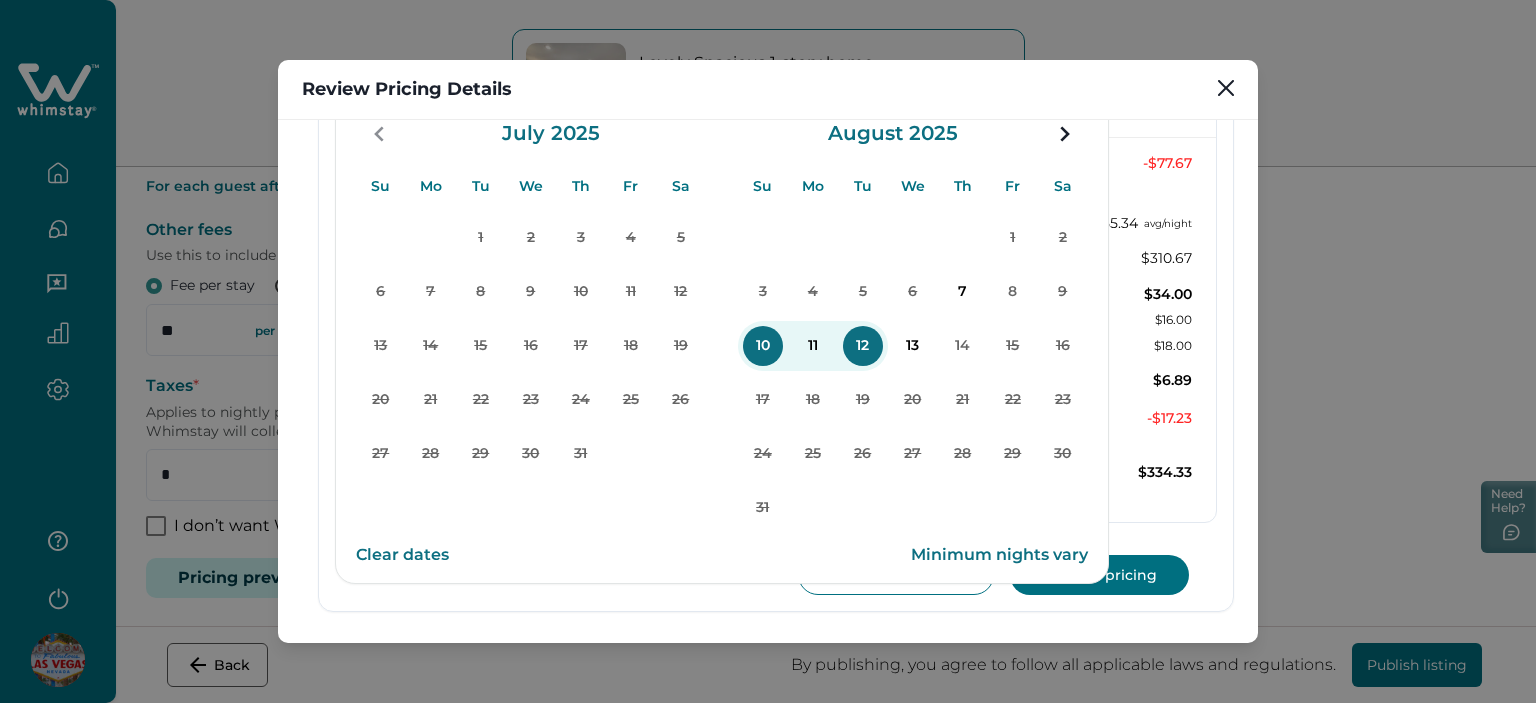 click on "Clear dates" at bounding box center [402, 555] 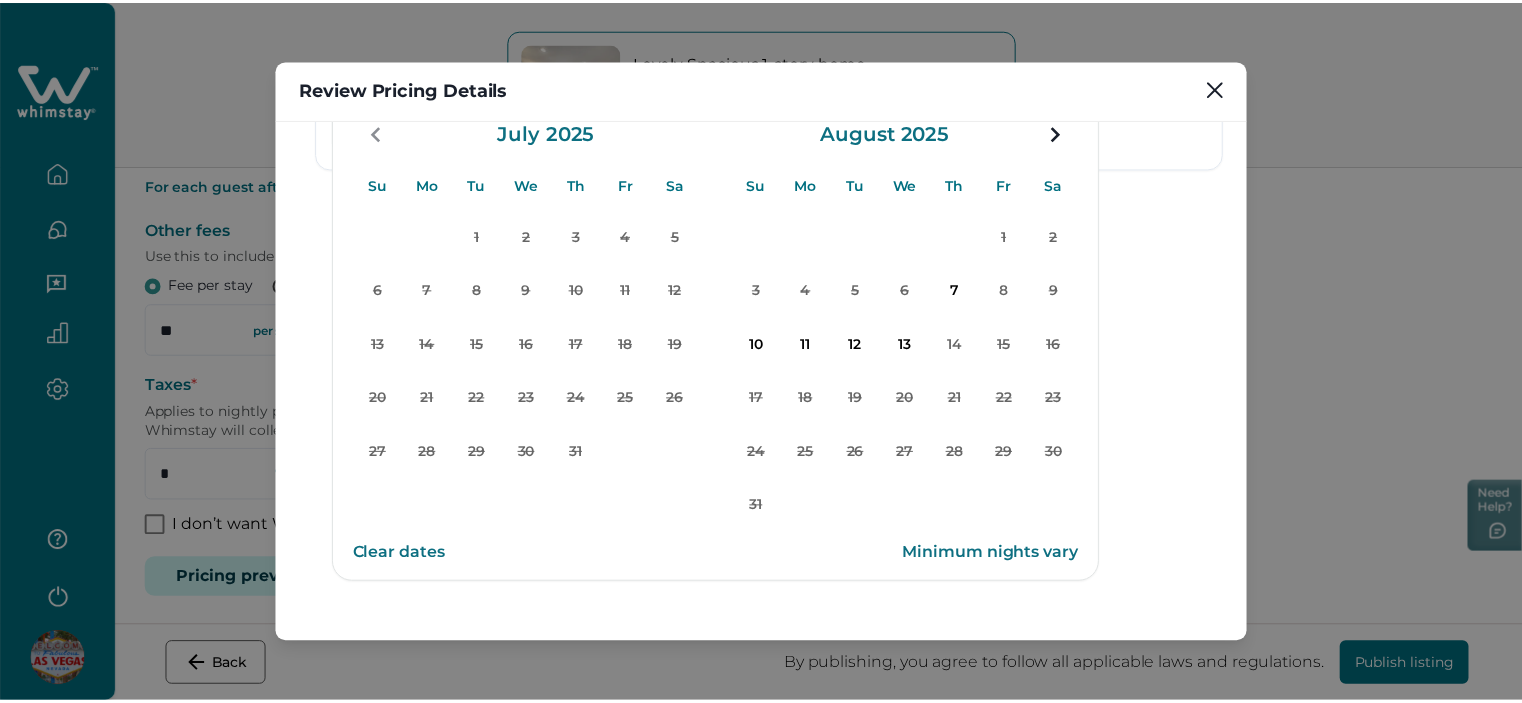 scroll, scrollTop: 225, scrollLeft: 0, axis: vertical 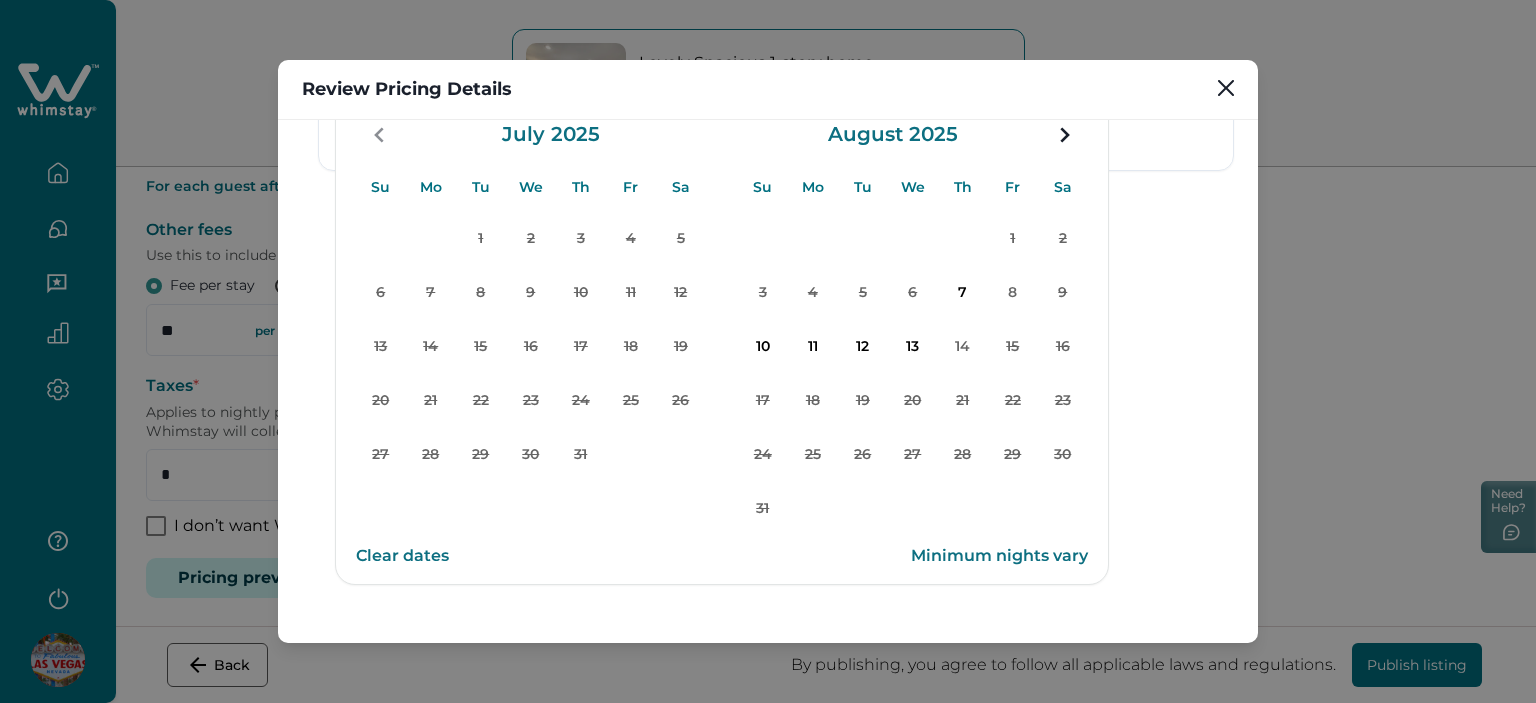 click on "Lovely Spacious 1-story home, near Downtown [NUMBER] [STREET], [CITY], [STATE], [POSTAL_CODE], US Availability Choose your dates to view accurate pricing CHECK-IN Add Date CHECK-OUT Add Date GUESTS 1 guest Adults Ages 18 or above 1 Children Ages 2-12 0 Pets Are you bringing a pet? 10 guests maximum, not including infants. Minimum renter age is 18. Pets are not allowed. Reset Apply Su Mo Tu We Th Fr Sa Su Mo Tu We Th Fr Sa July 2025 Su Mo Tu We Th Fr Sa 1 2 3 4 5 6 7 8 9 10 11 12 13 14 15 16 17 18 19 20 21 22 23 24 25 26 27 28 29 30 31 August 2025 Su Mo Tu We Th Fr Sa 1 2 3 4 5 6 7 8 9 10 11 12 13 14 15 16 17 18 19 20 21 22 23 24 25 26 27 28 29 30 31 Clear dates Minimum nights vary" at bounding box center (768, 381) 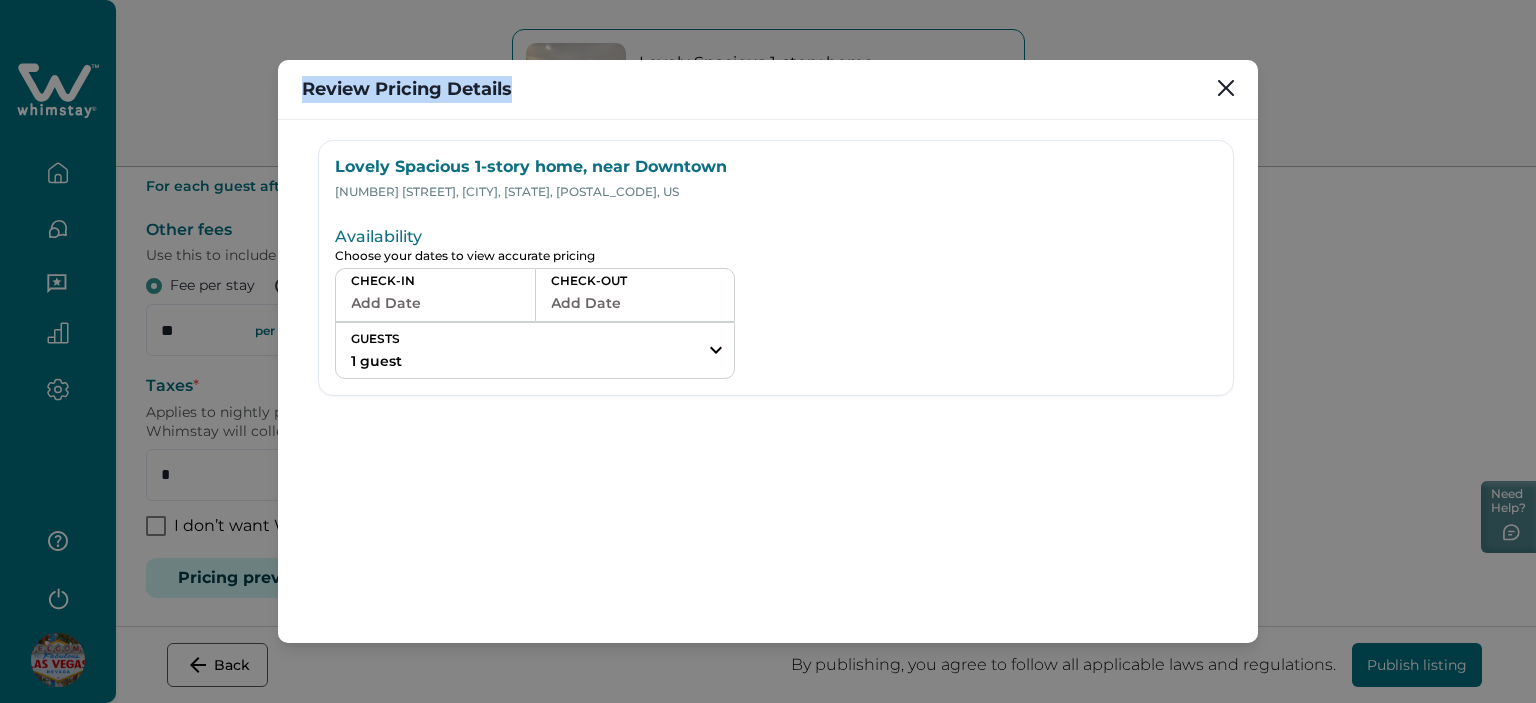 drag, startPoint x: 552, startPoint y: 87, endPoint x: 302, endPoint y: 69, distance: 250.64716 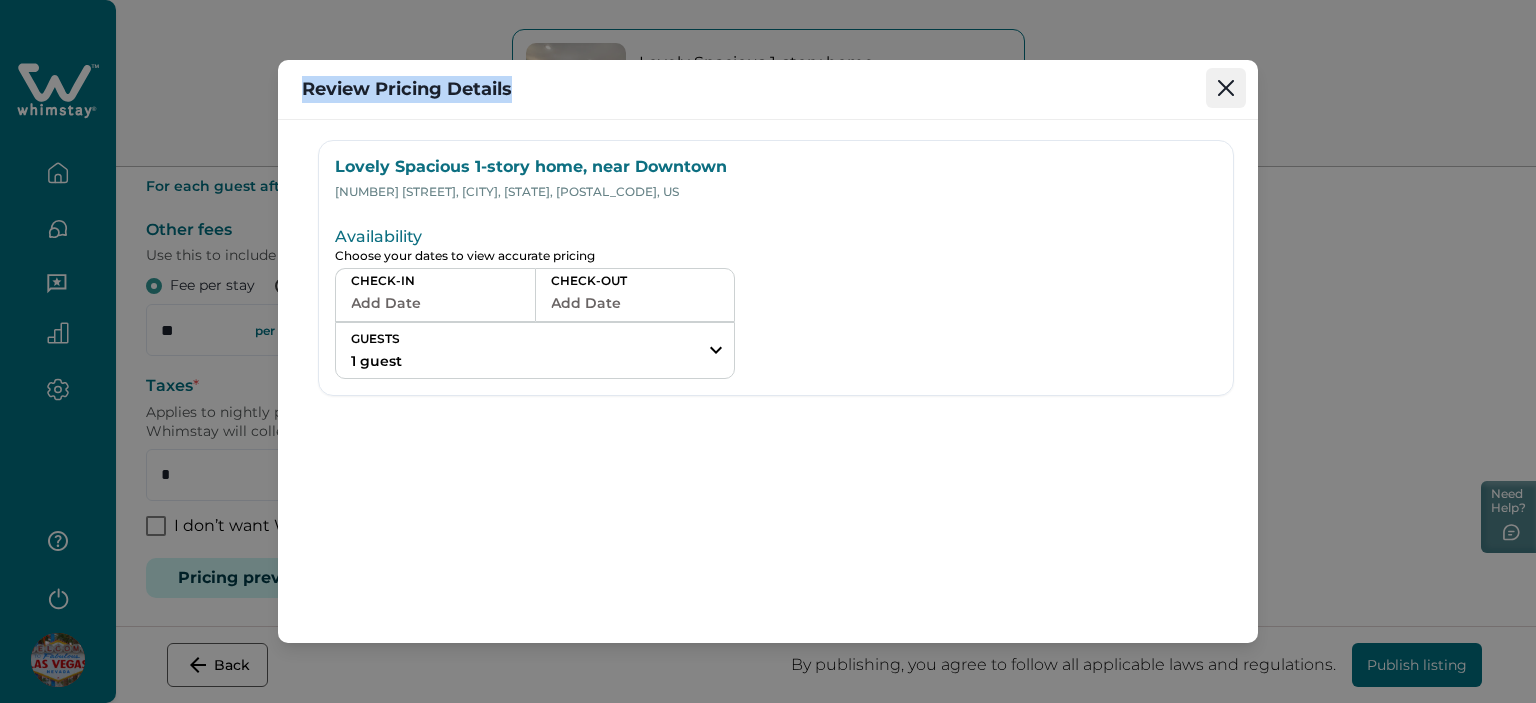 click at bounding box center [1226, 88] 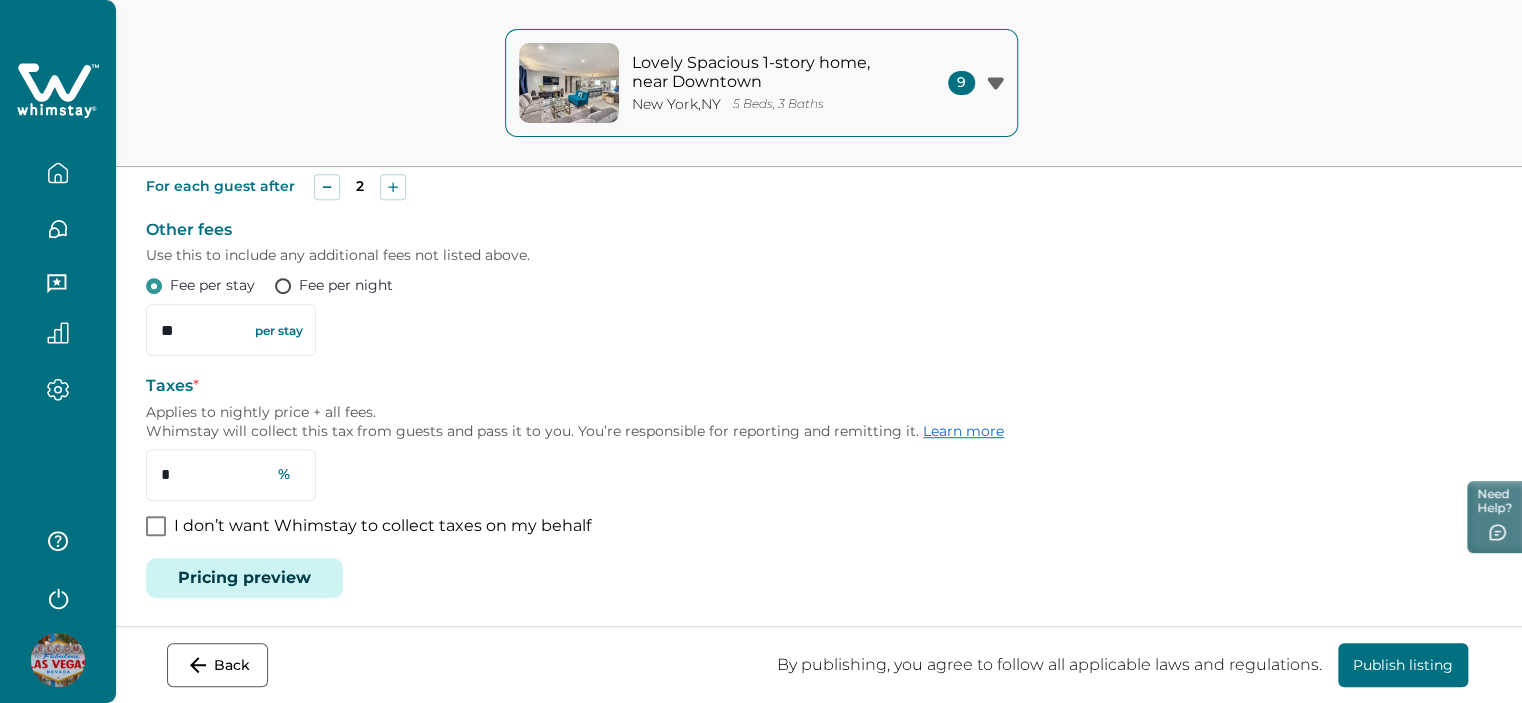 click at bounding box center [58, 173] 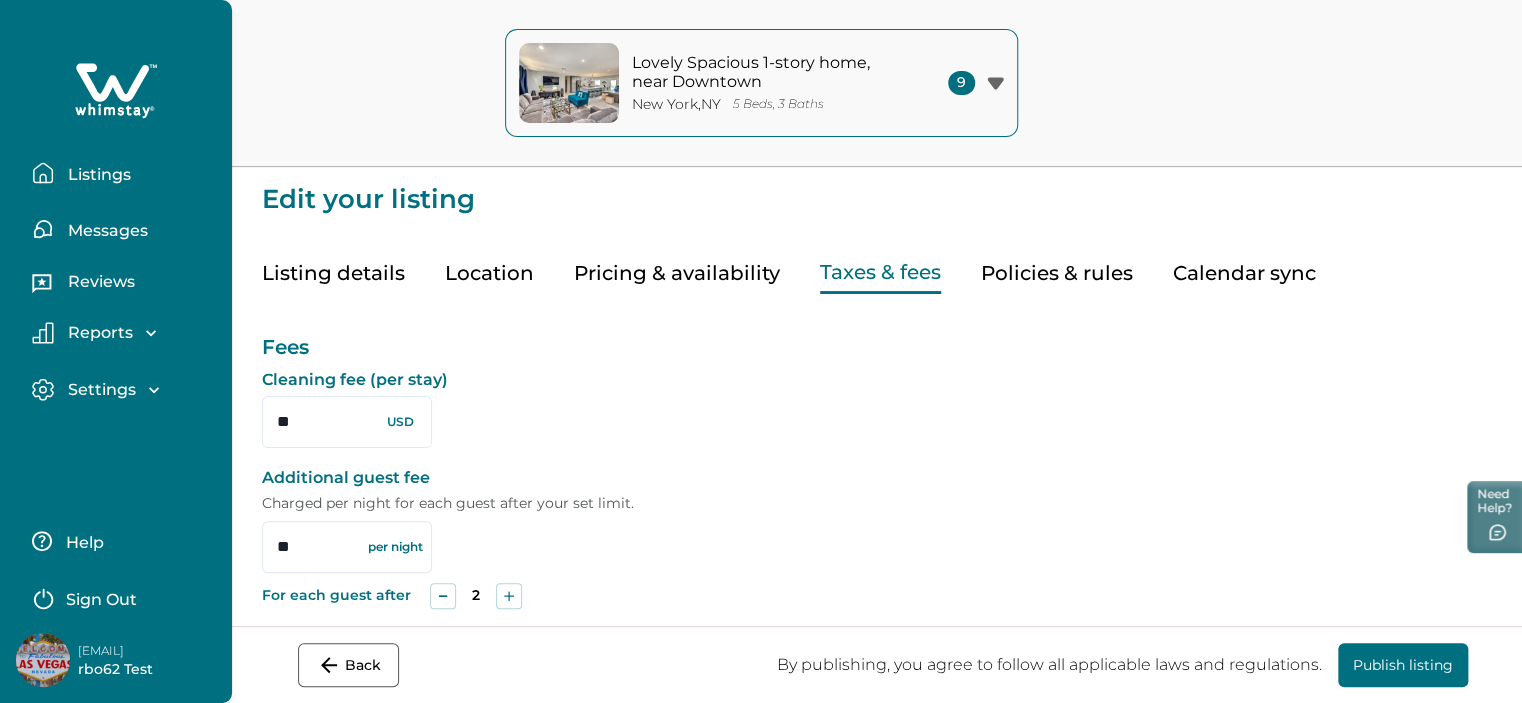 scroll, scrollTop: 0, scrollLeft: 0, axis: both 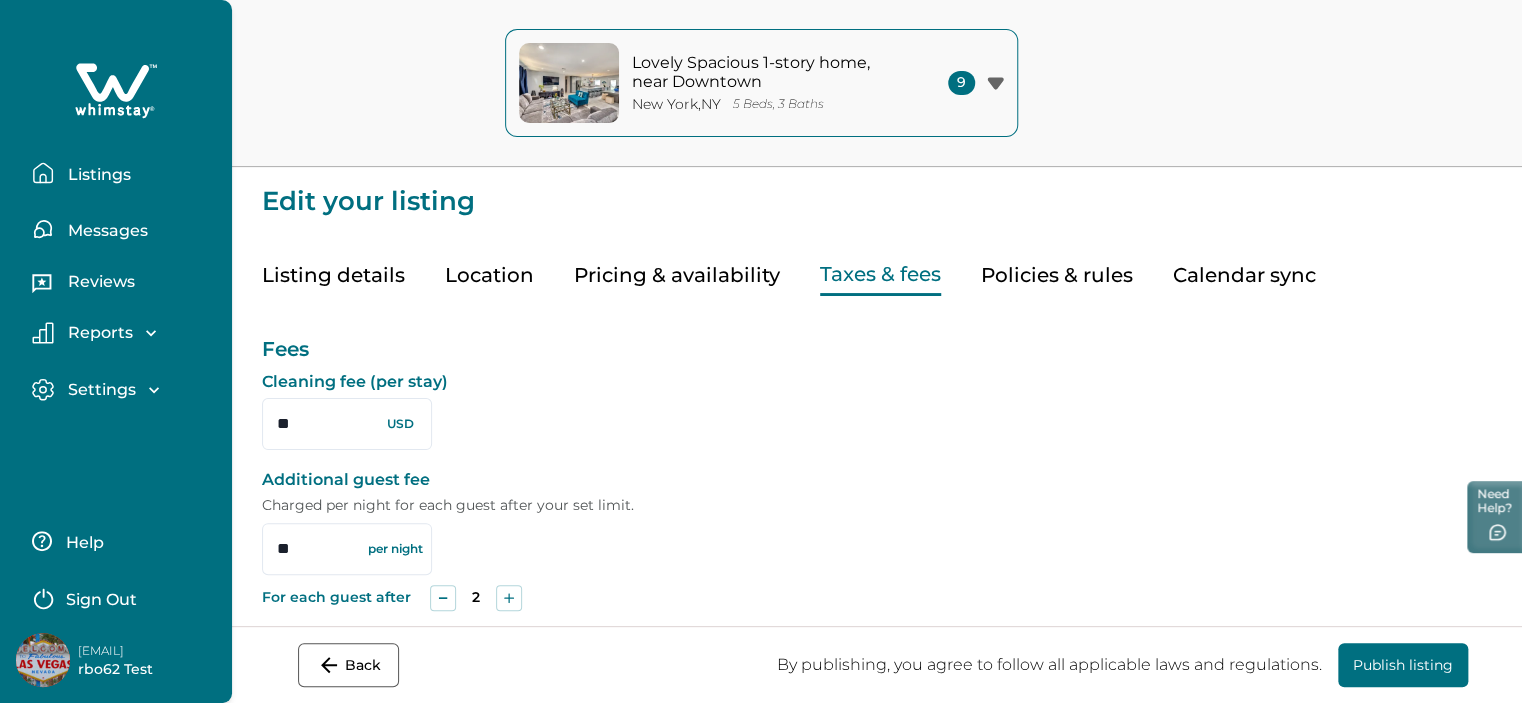 type 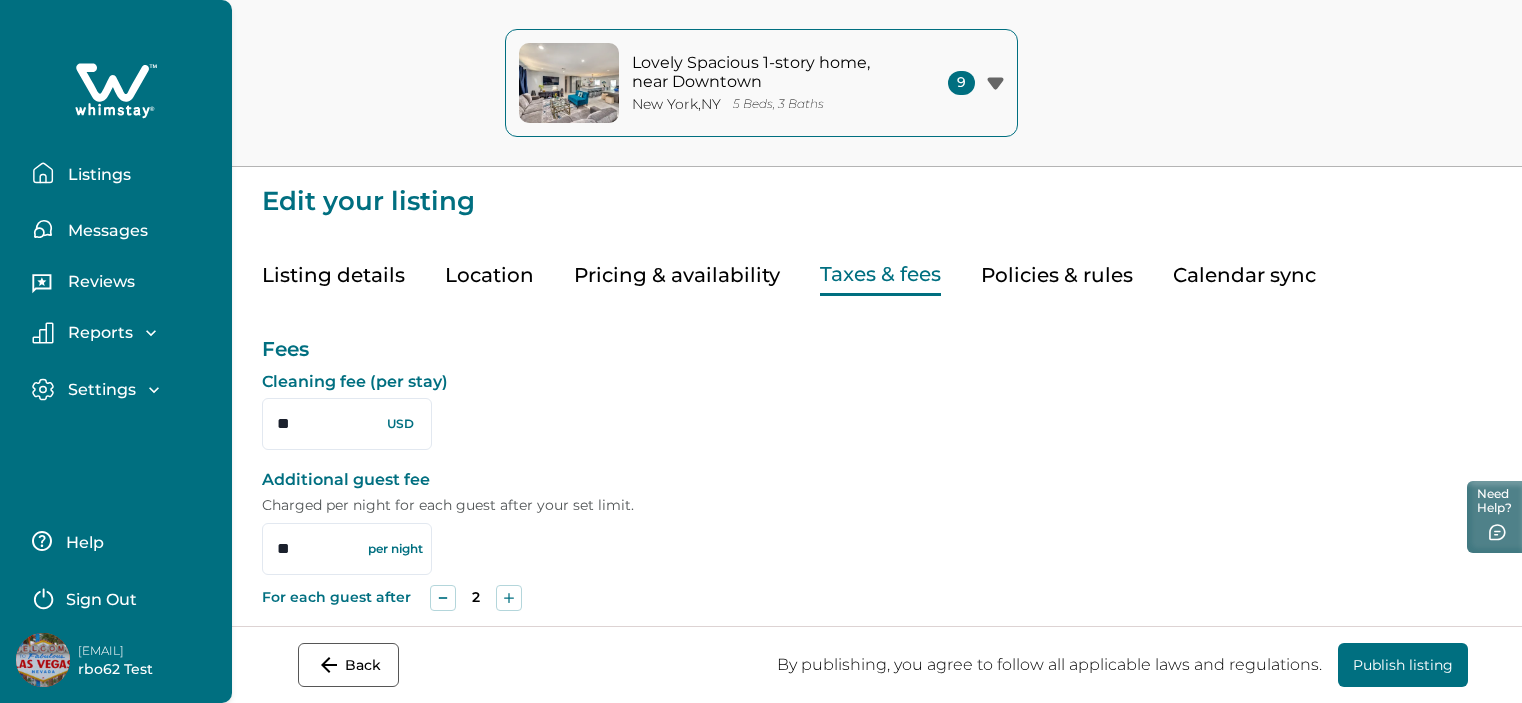 scroll, scrollTop: 0, scrollLeft: 0, axis: both 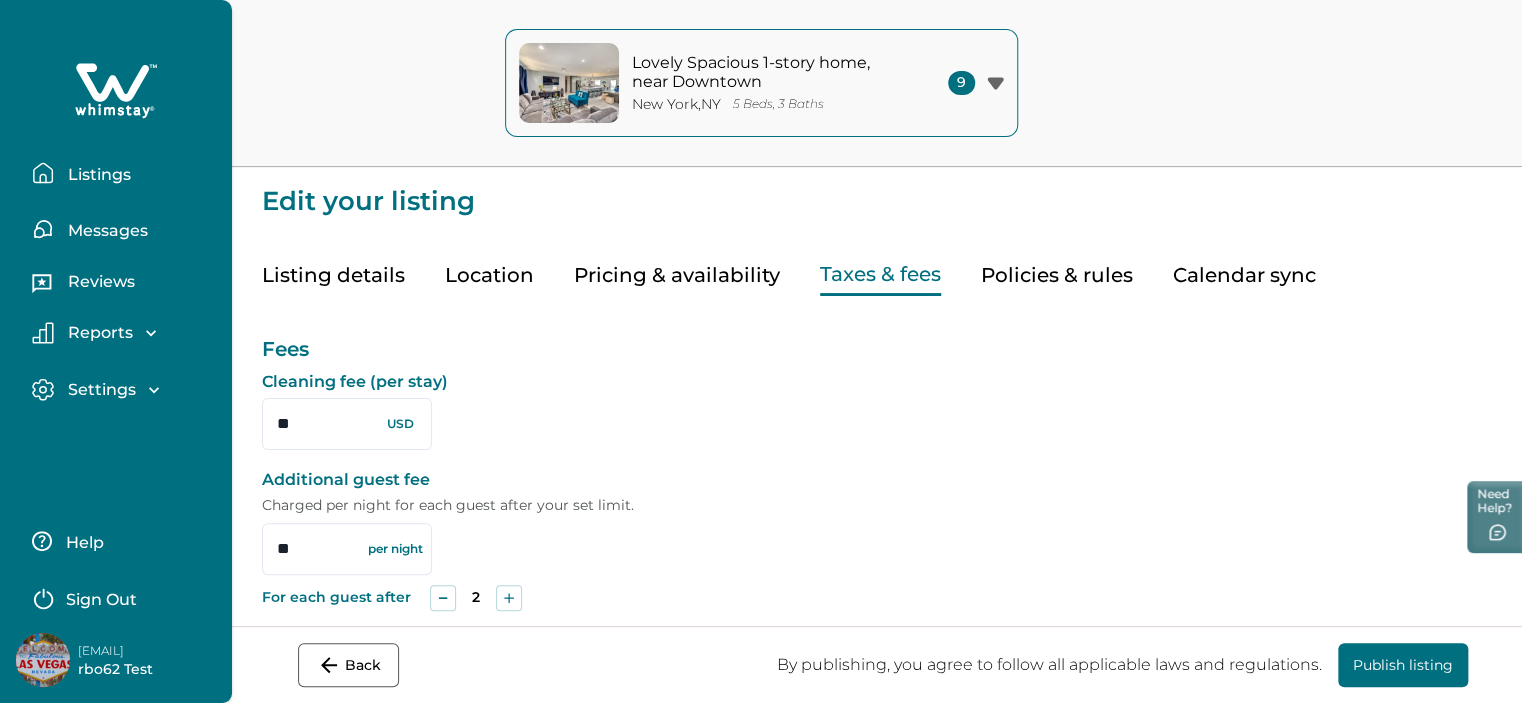 type 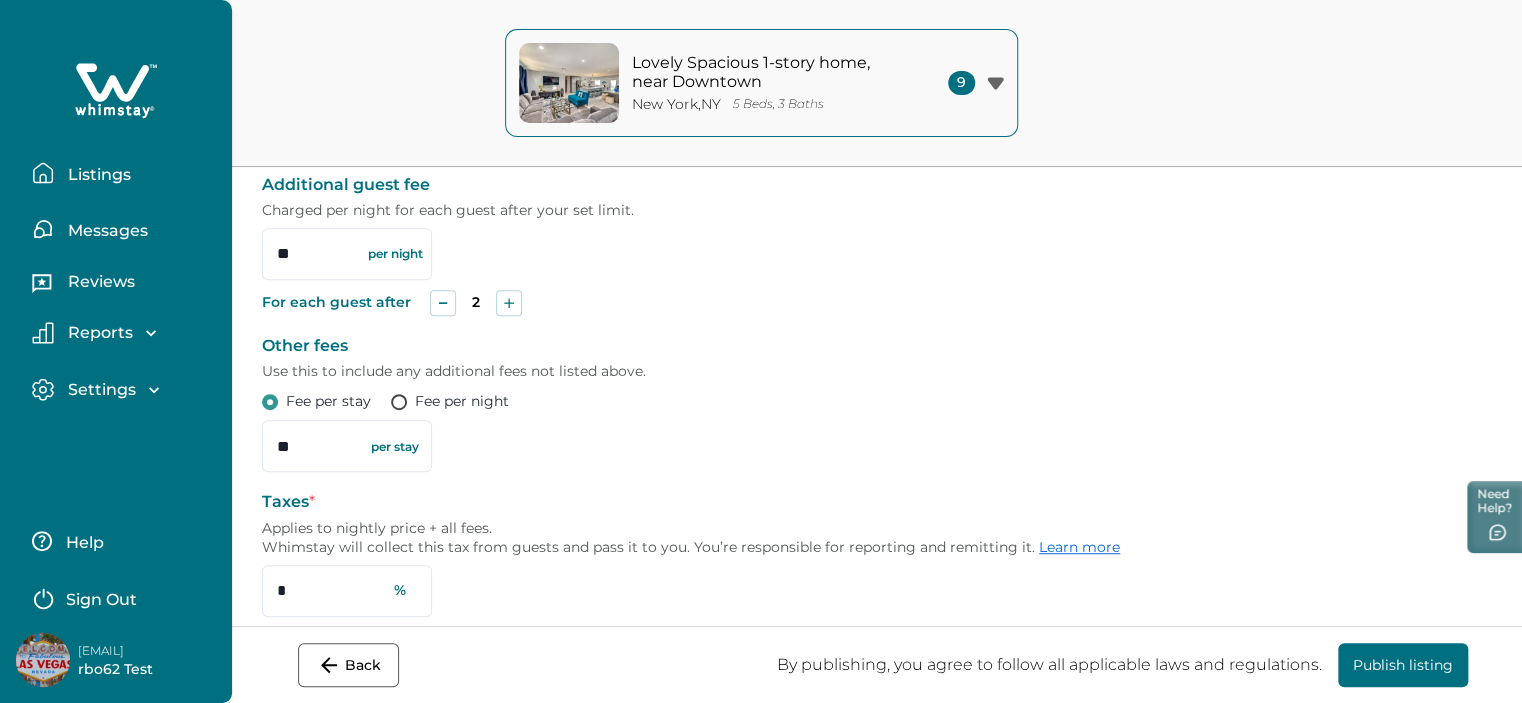type 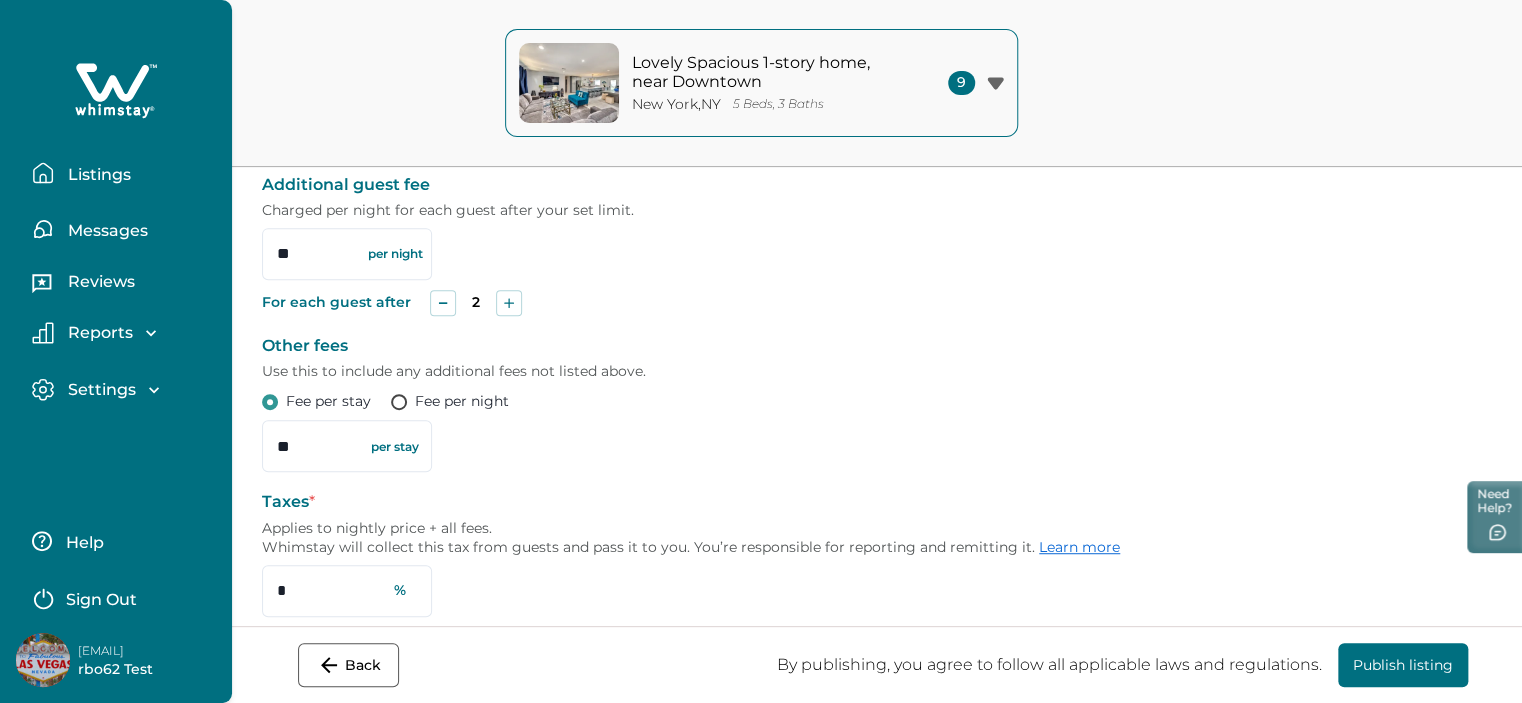 type 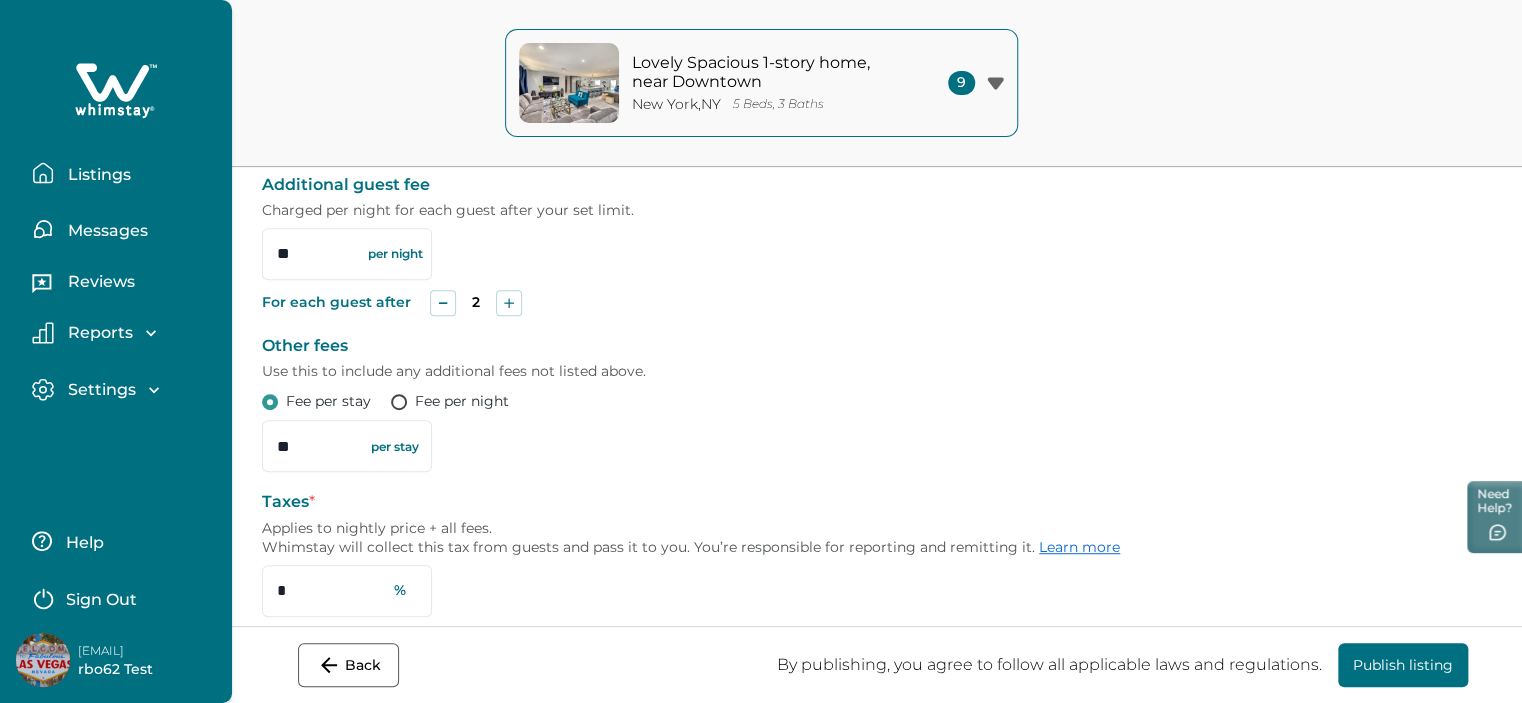 type 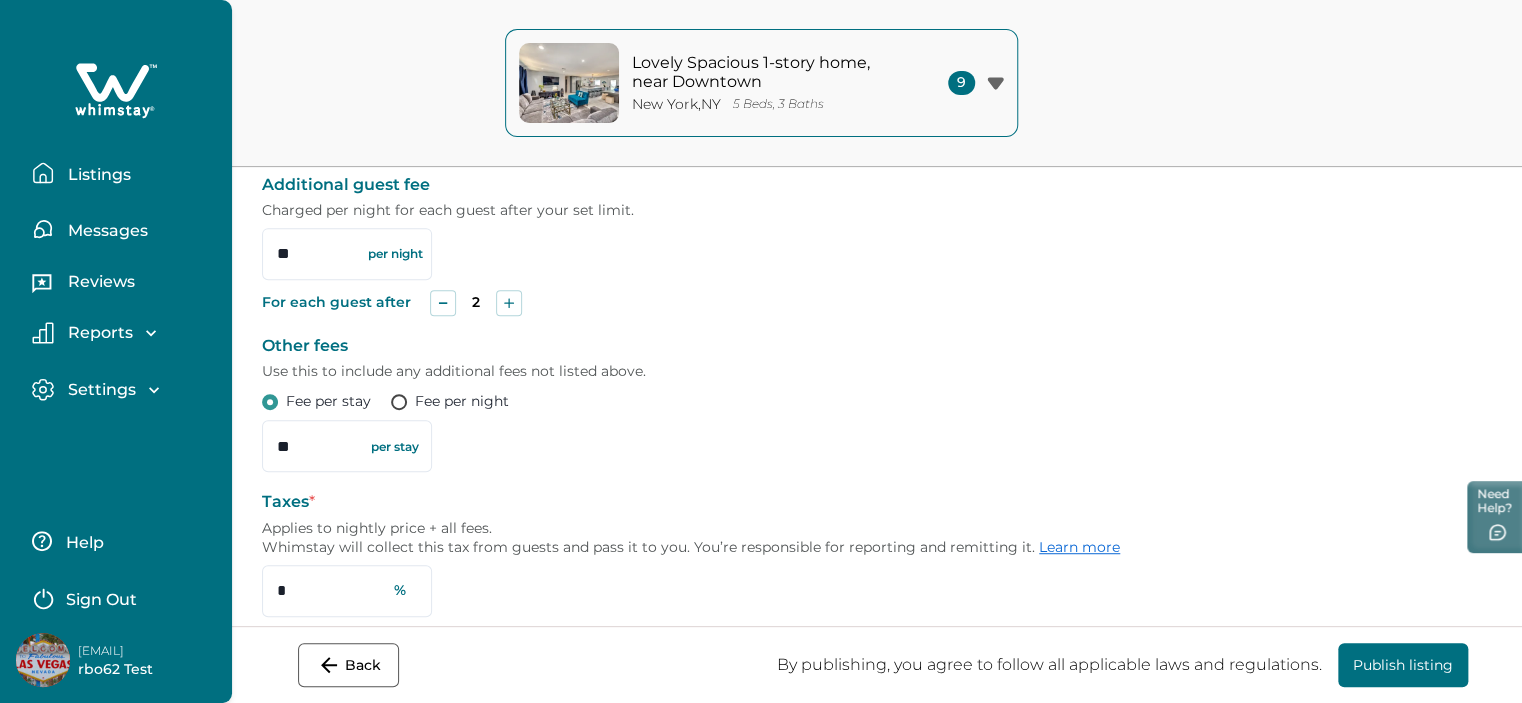 type 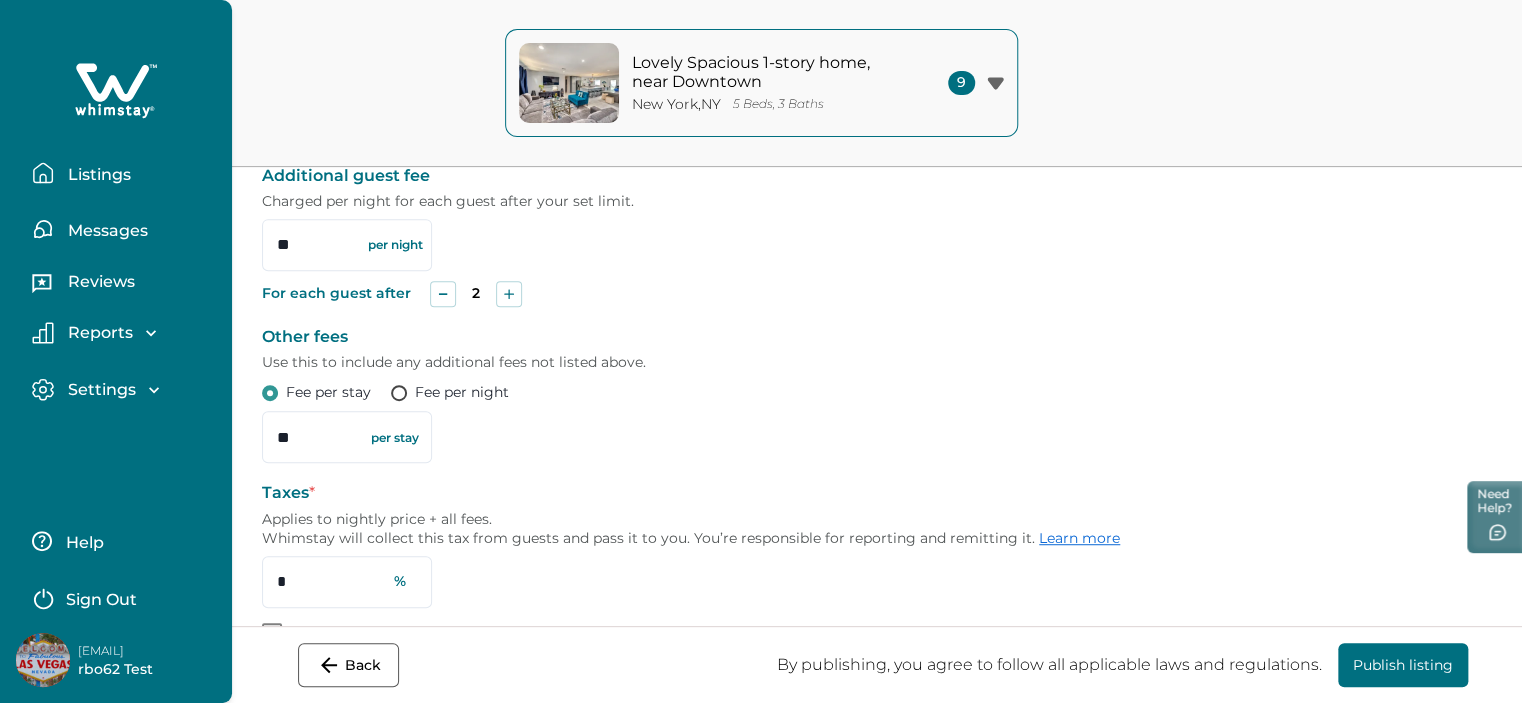 type 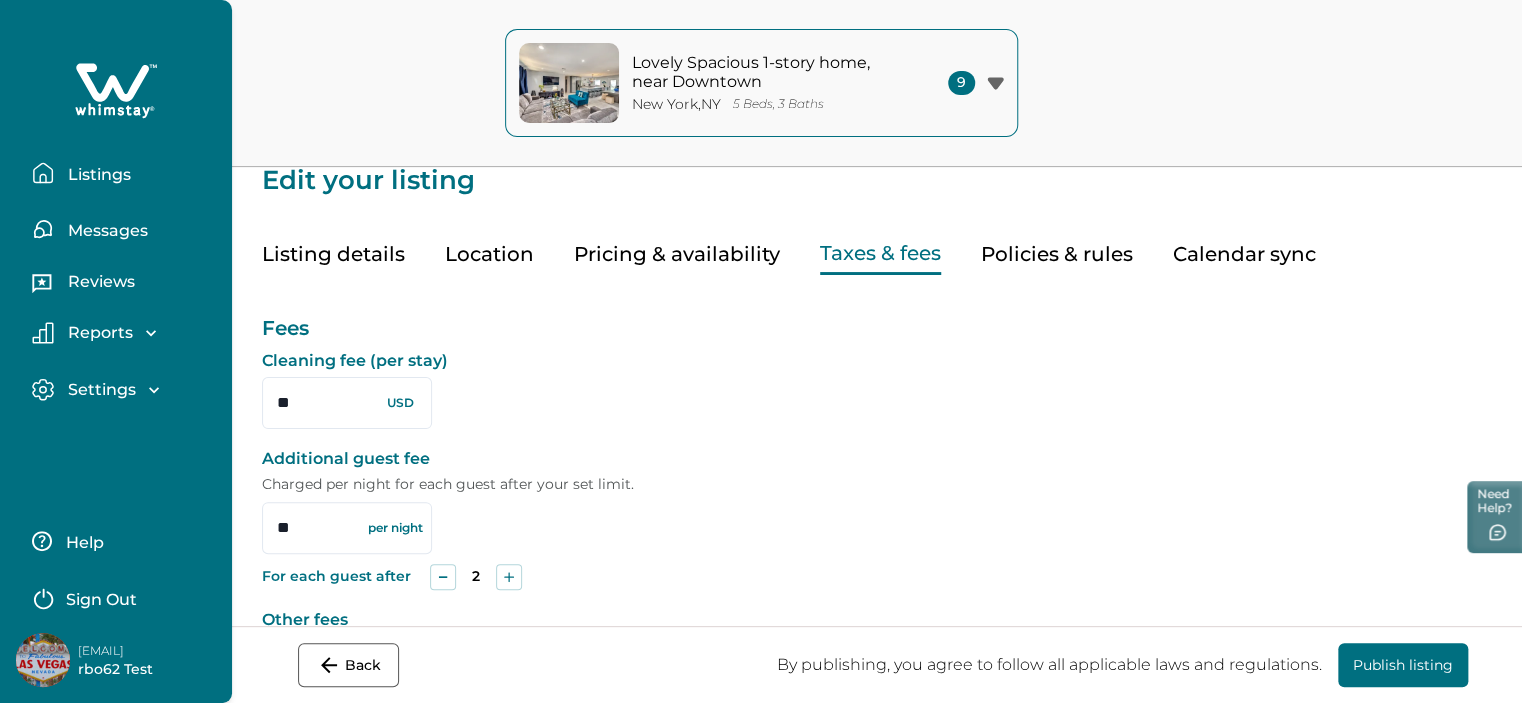 scroll, scrollTop: 0, scrollLeft: 0, axis: both 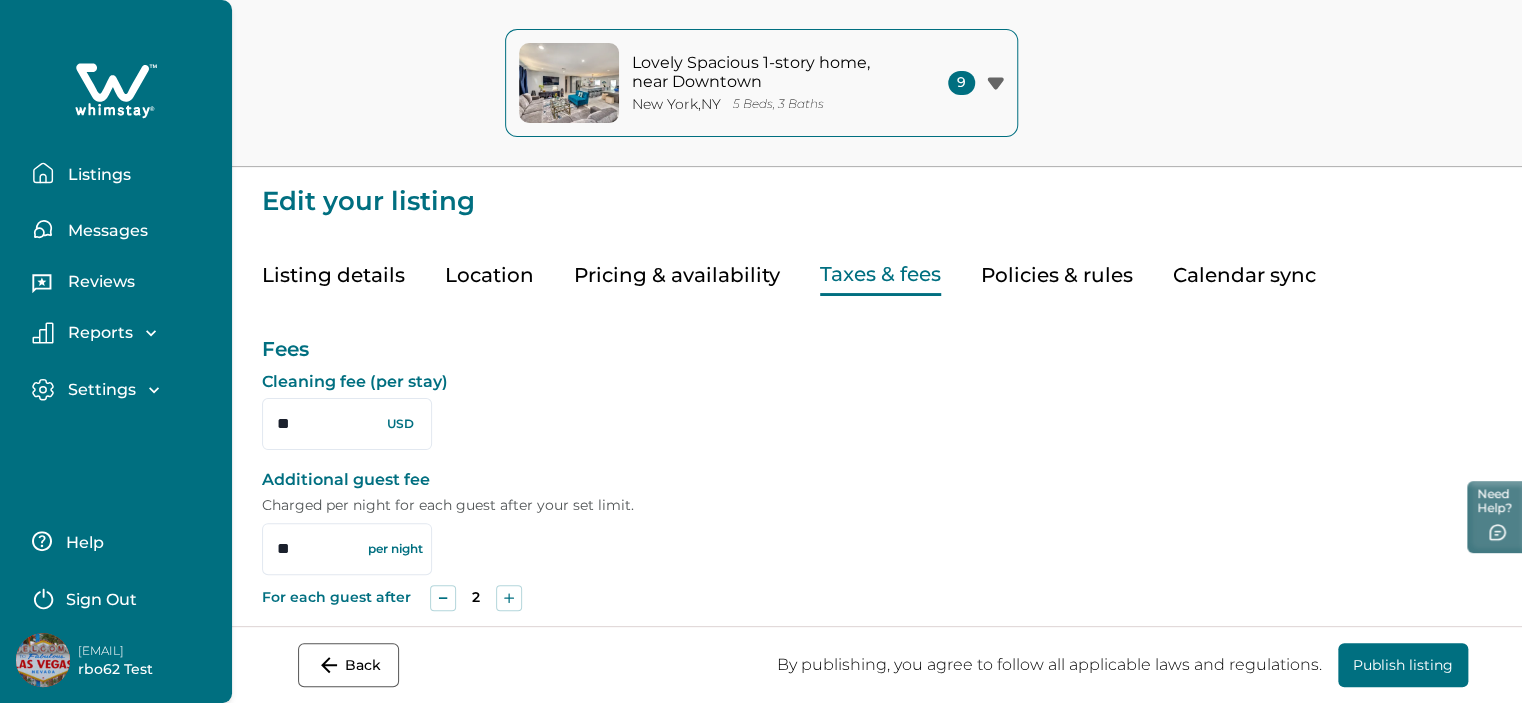 click on "Pricing & availability" at bounding box center (677, 275) 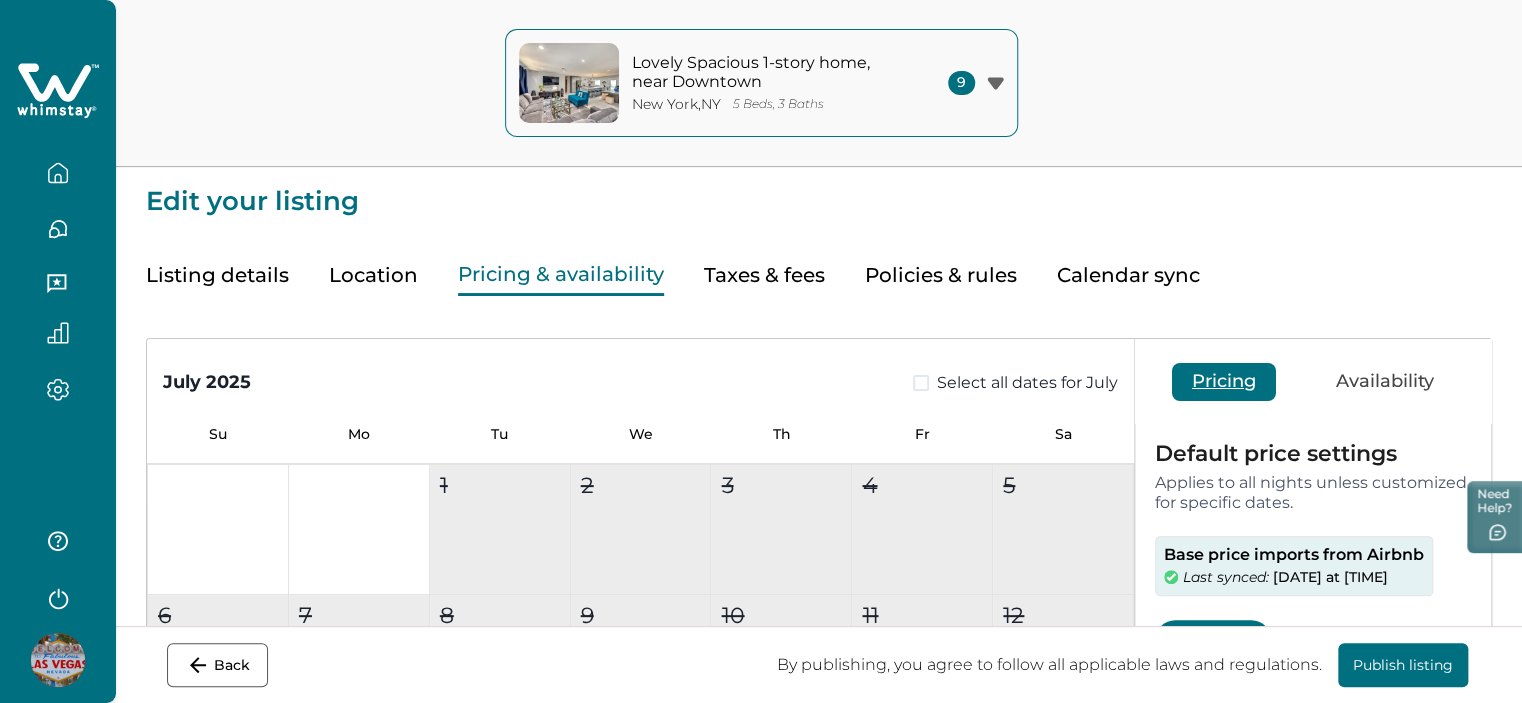 click on "Taxes & fees" at bounding box center [764, 275] 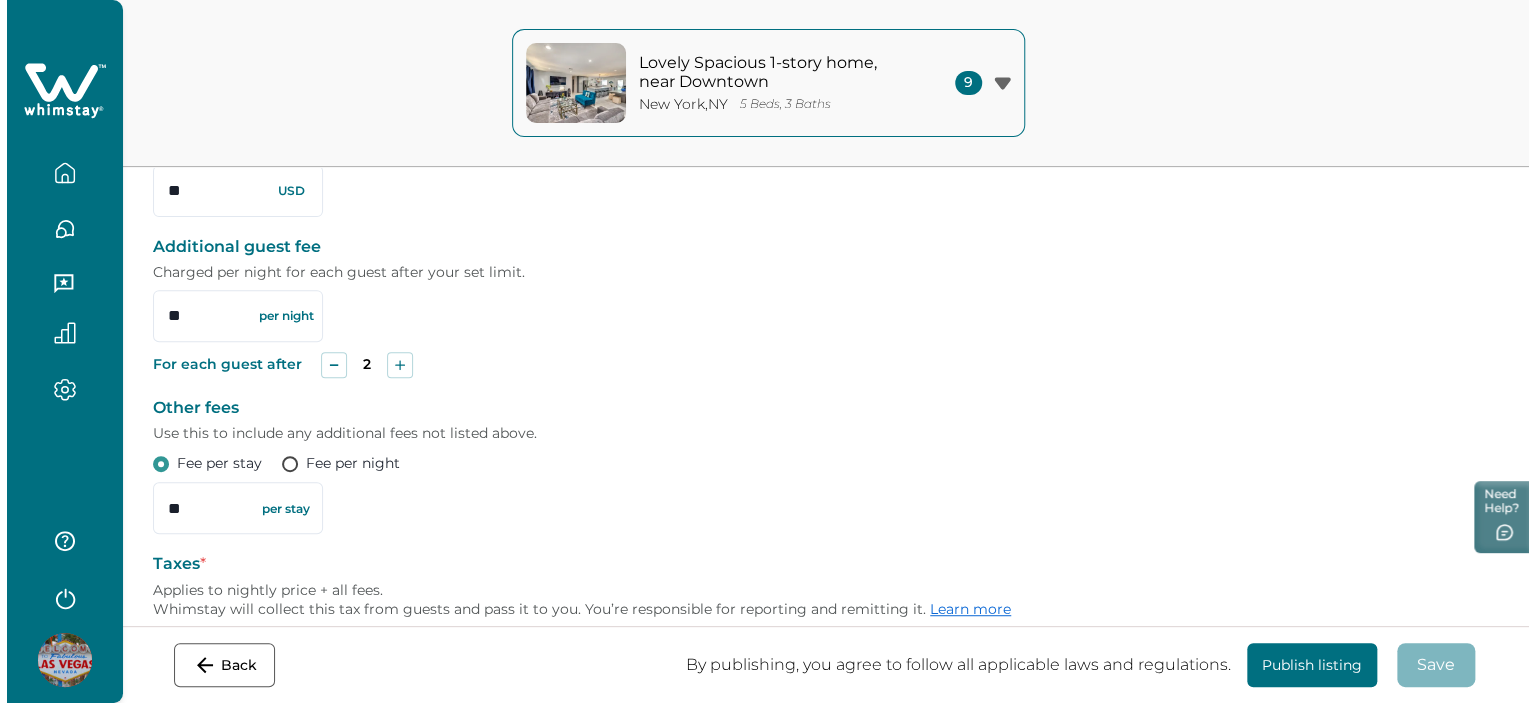 scroll, scrollTop: 416, scrollLeft: 0, axis: vertical 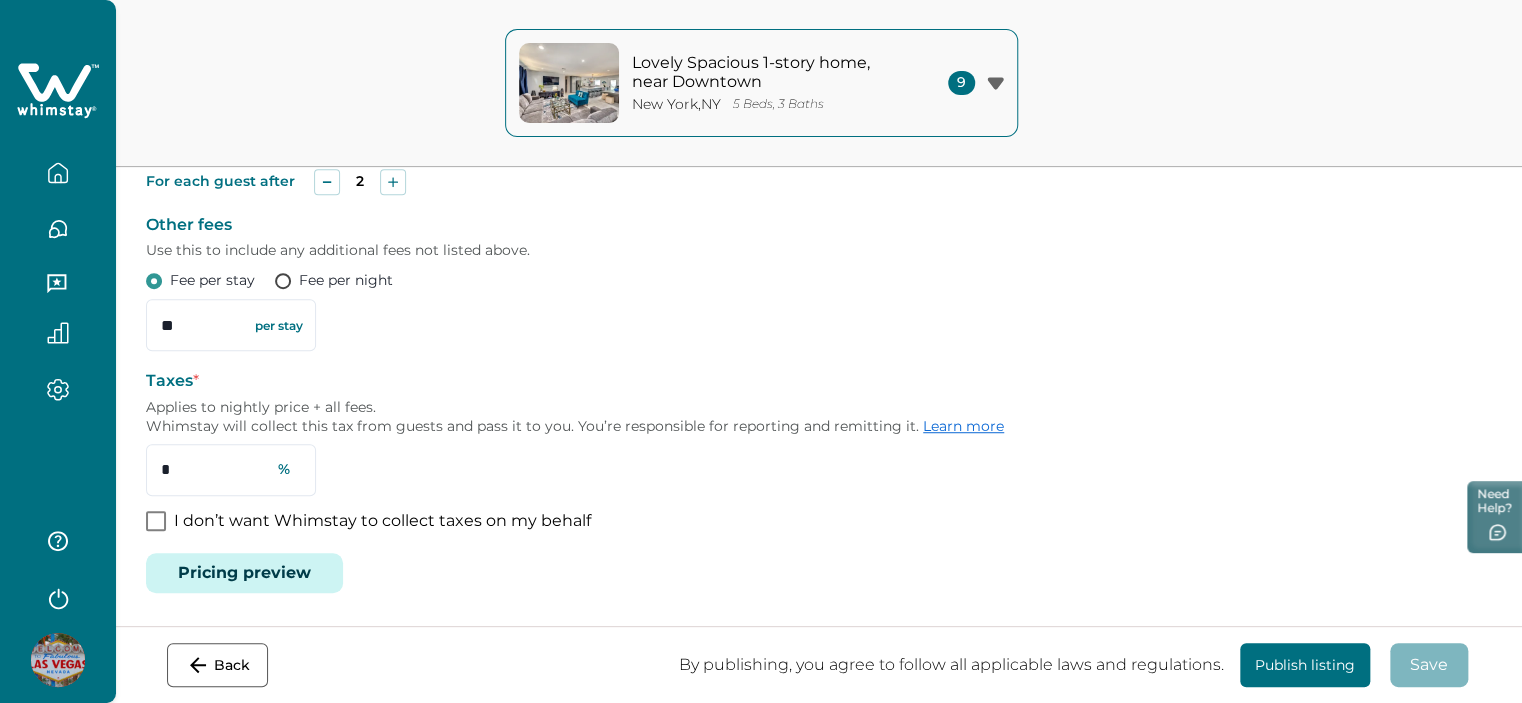 click on "Pricing preview" at bounding box center (244, 573) 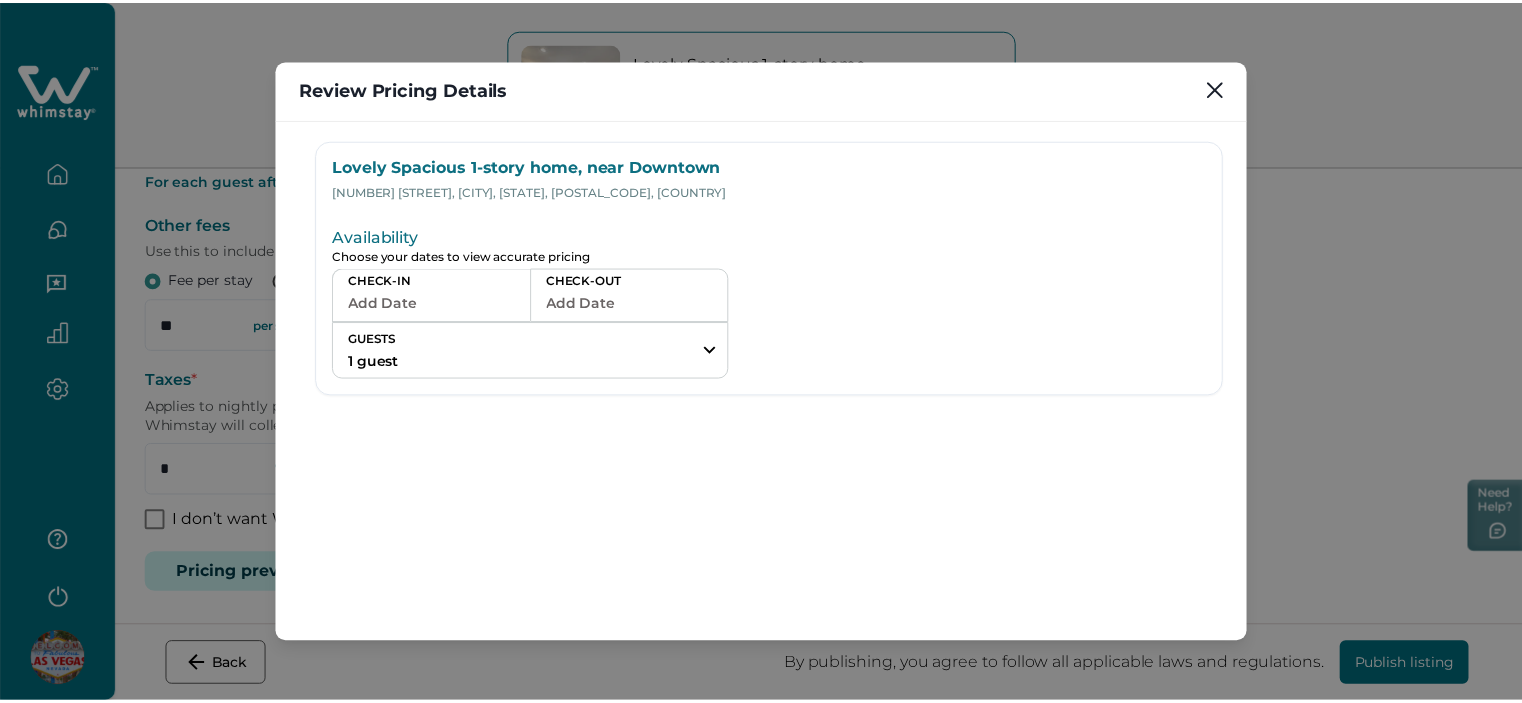 scroll, scrollTop: 0, scrollLeft: 0, axis: both 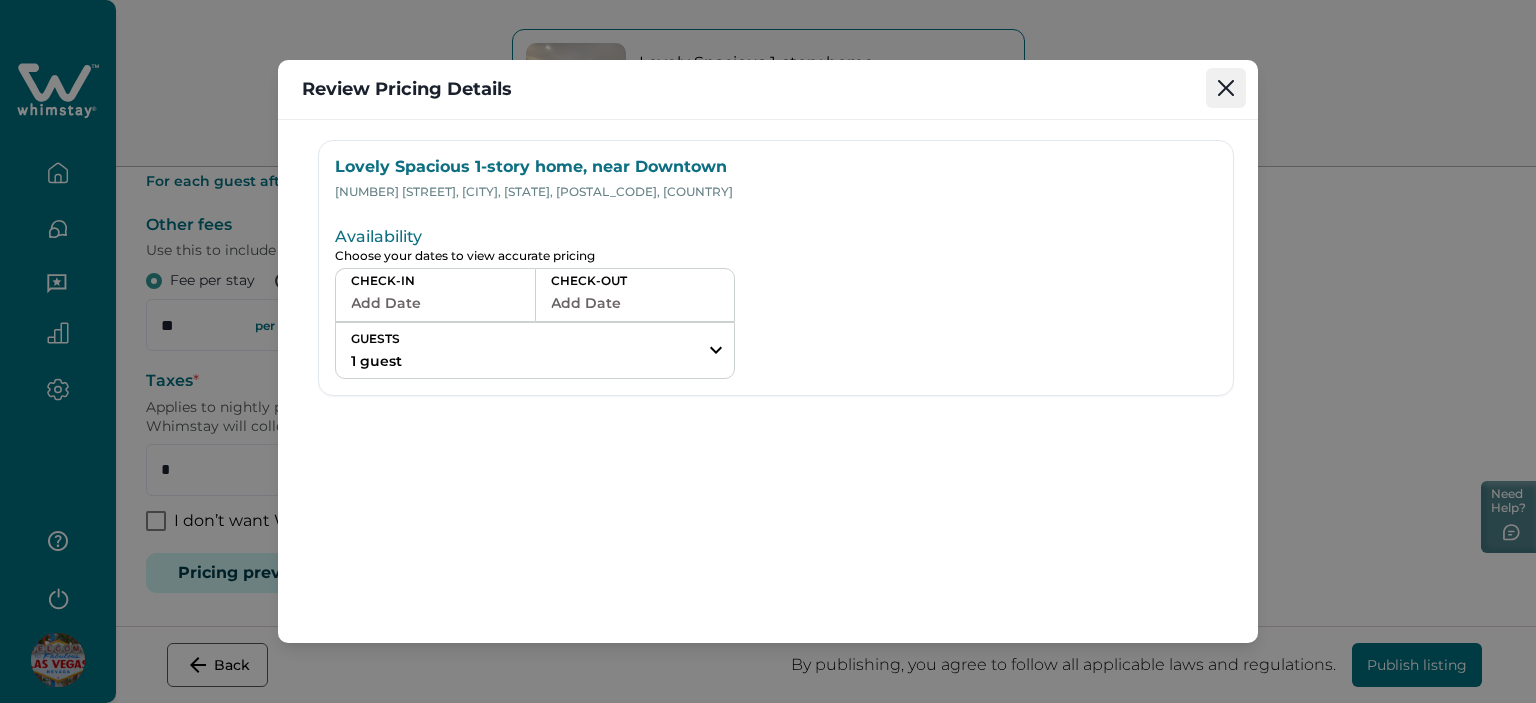 click 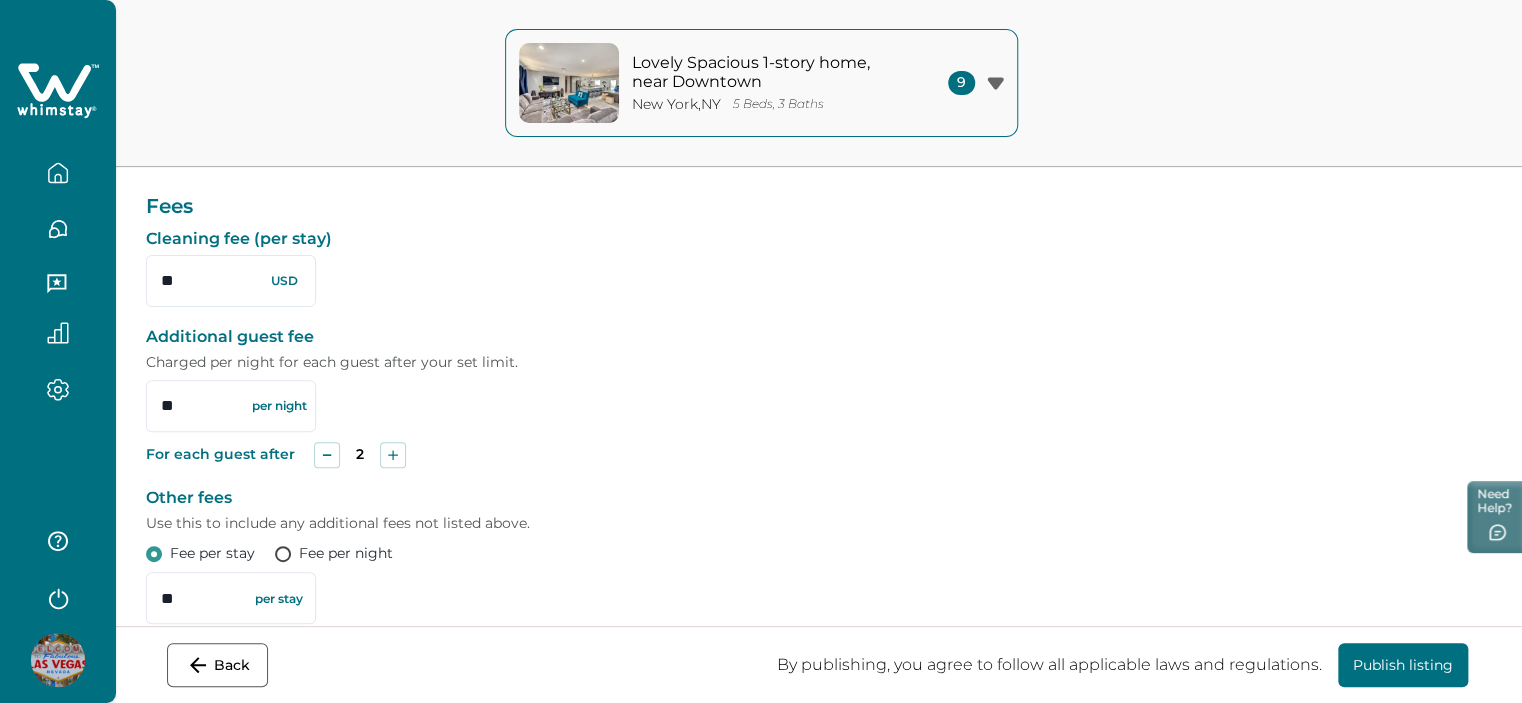 scroll, scrollTop: 0, scrollLeft: 0, axis: both 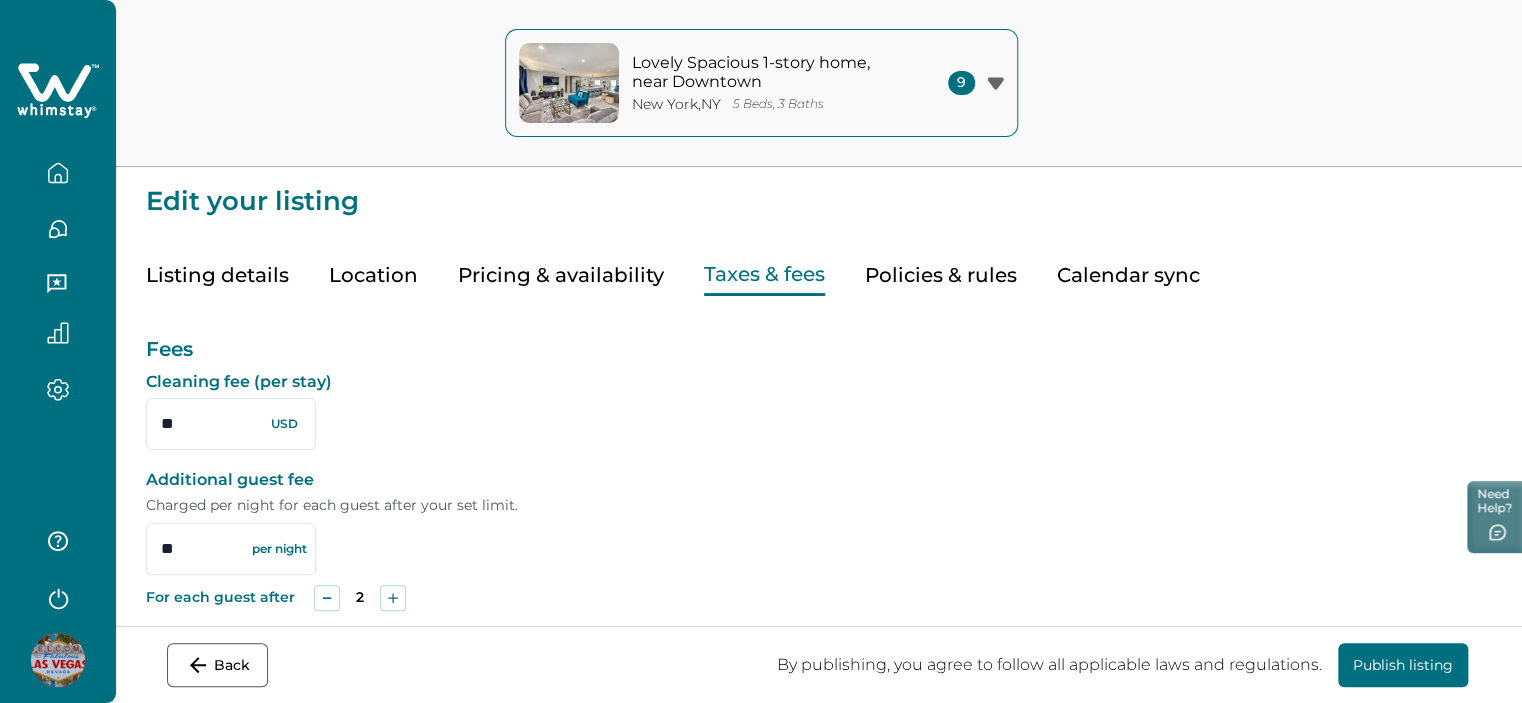 click on "Pricing & availability" at bounding box center [561, 275] 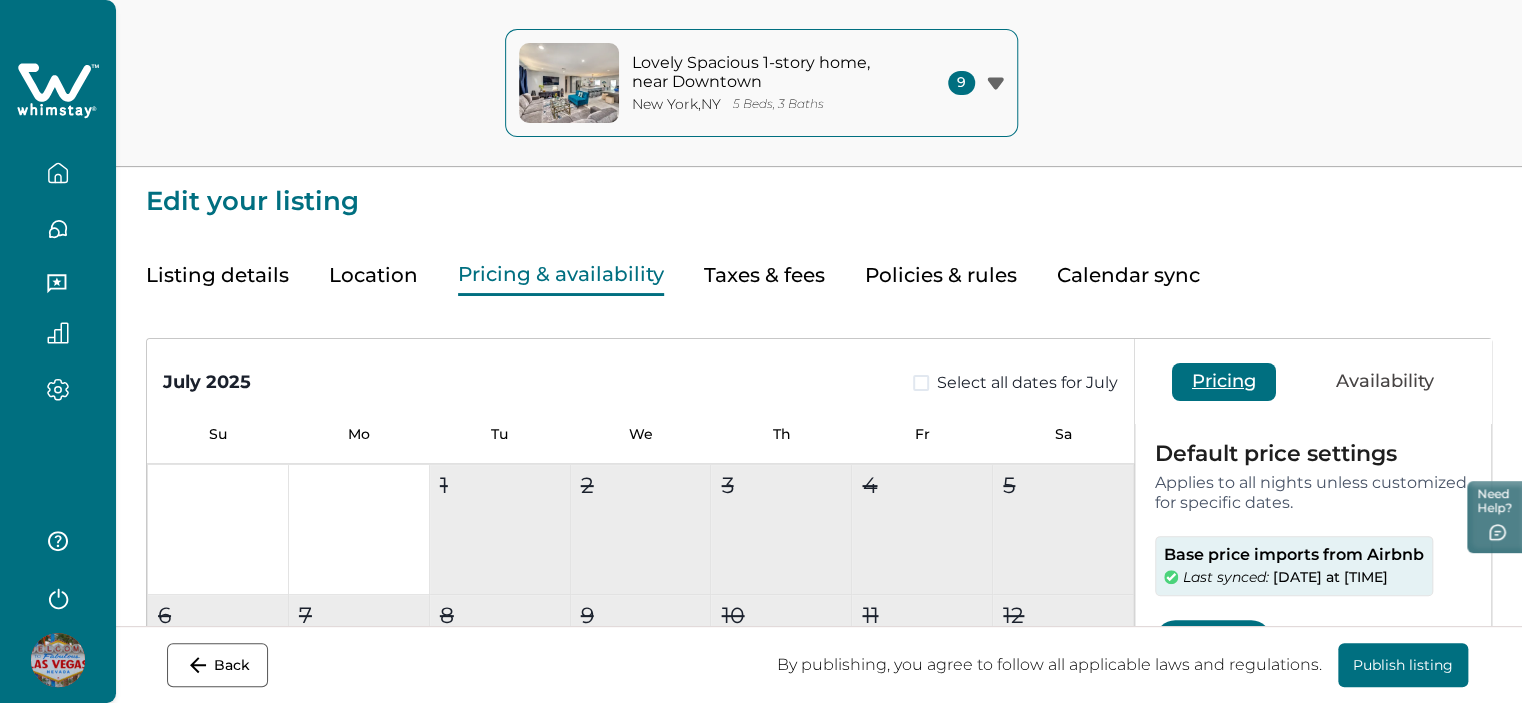 click on "Listing details" at bounding box center [217, 275] 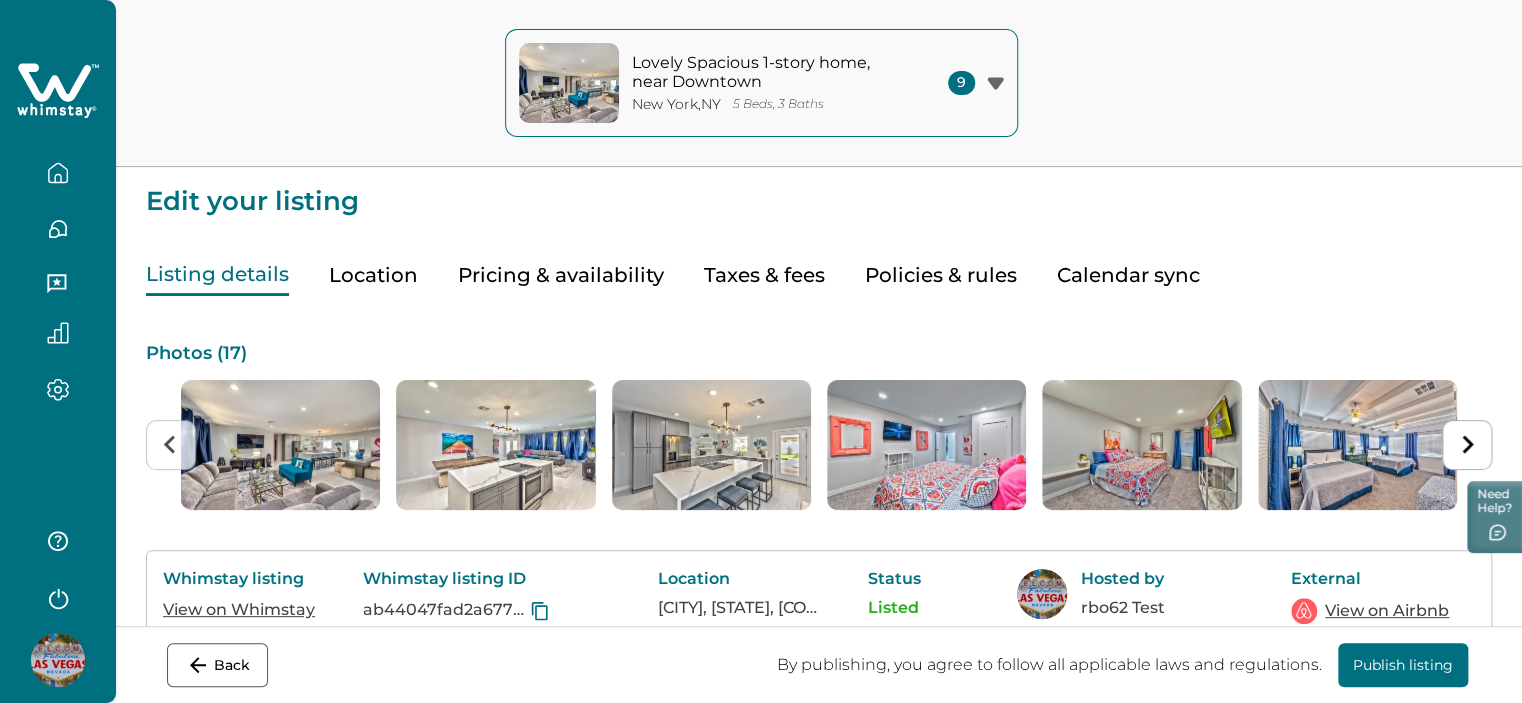 click on "Location" at bounding box center (373, 275) 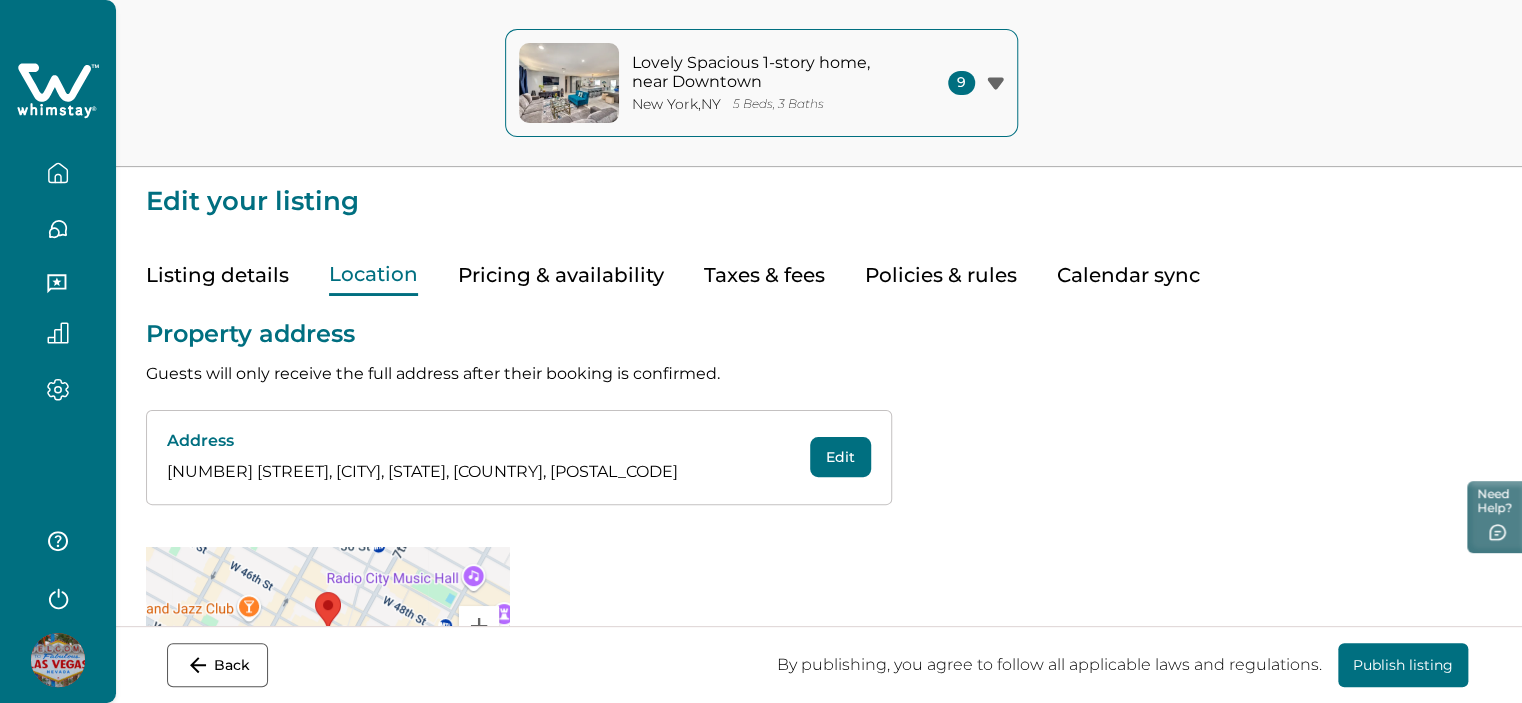 click on "Pricing & availability" at bounding box center (561, 275) 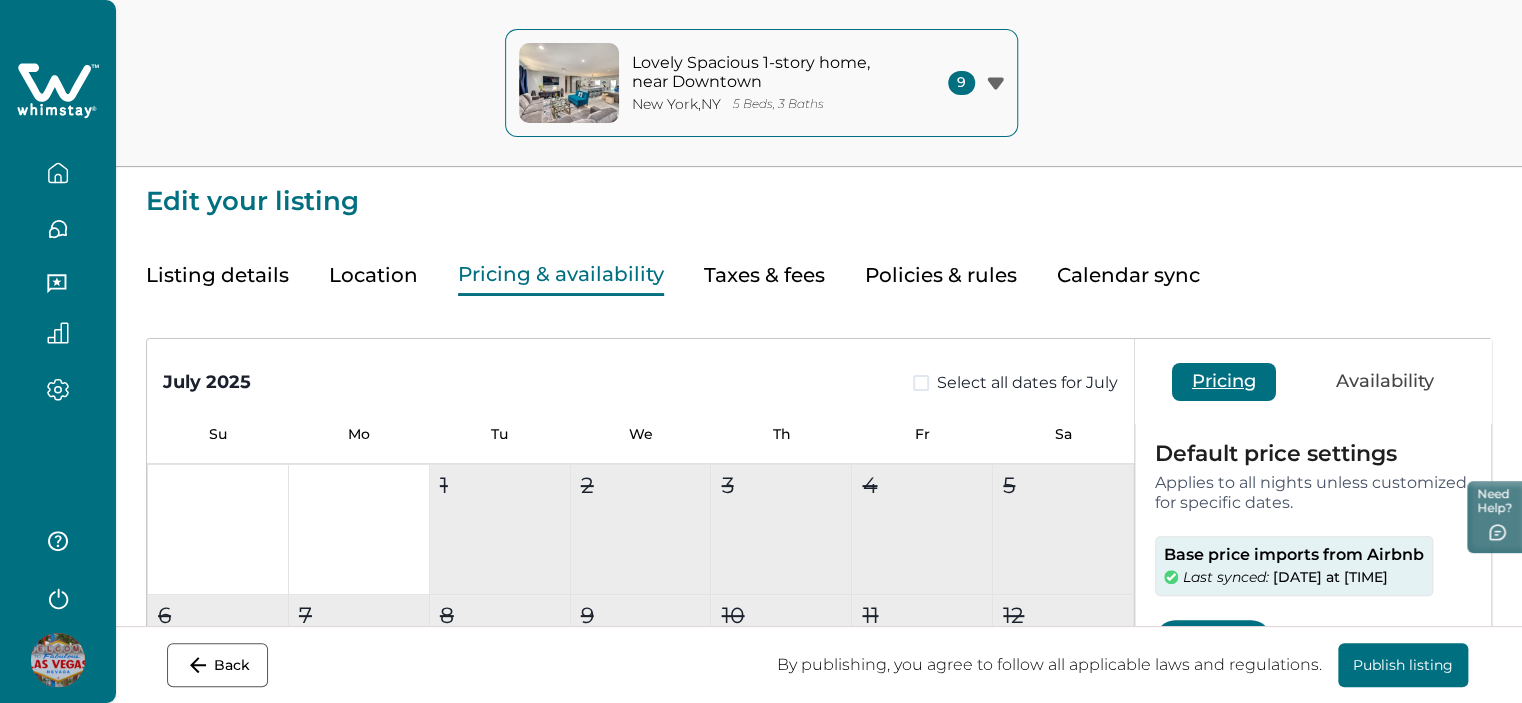 click on "Policies & rules" at bounding box center [941, 275] 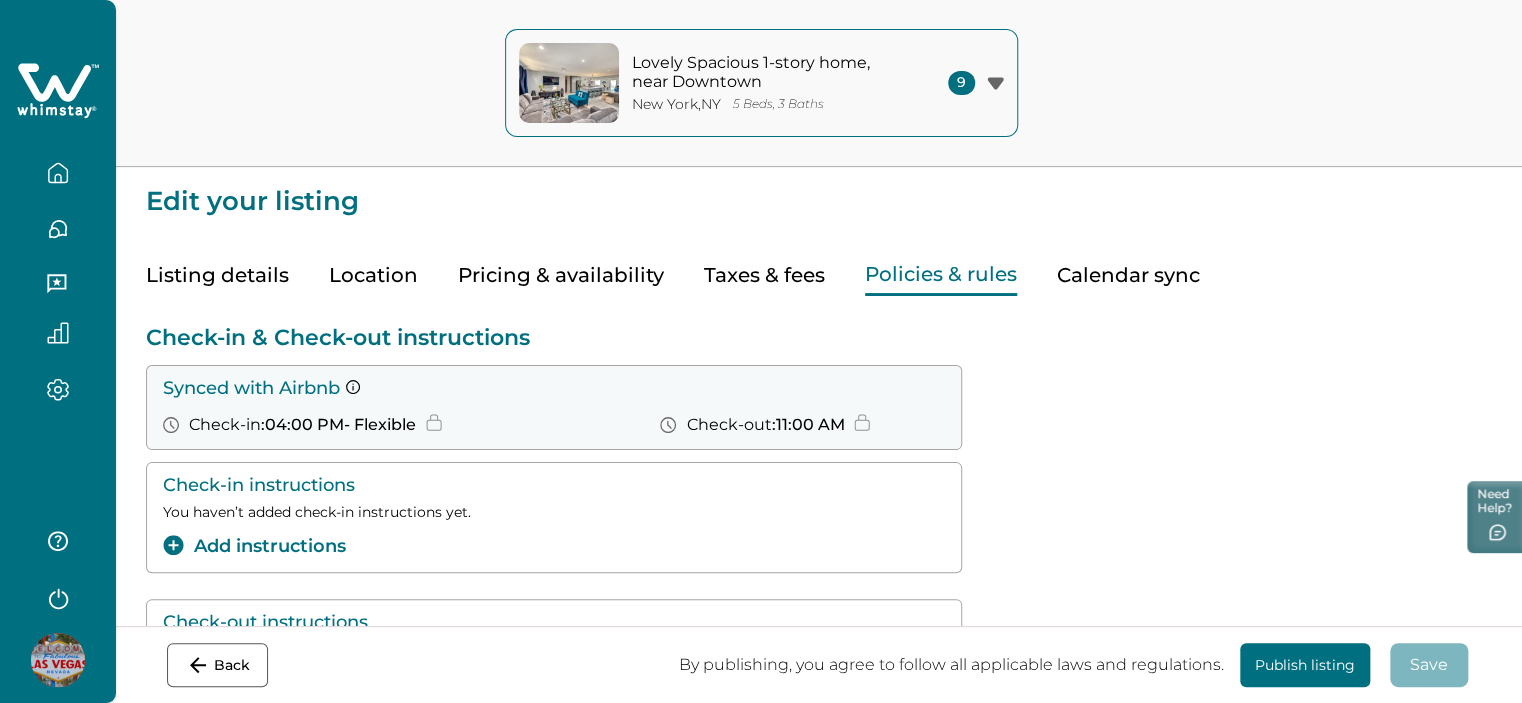 click on "Calendar sync" at bounding box center [1128, 275] 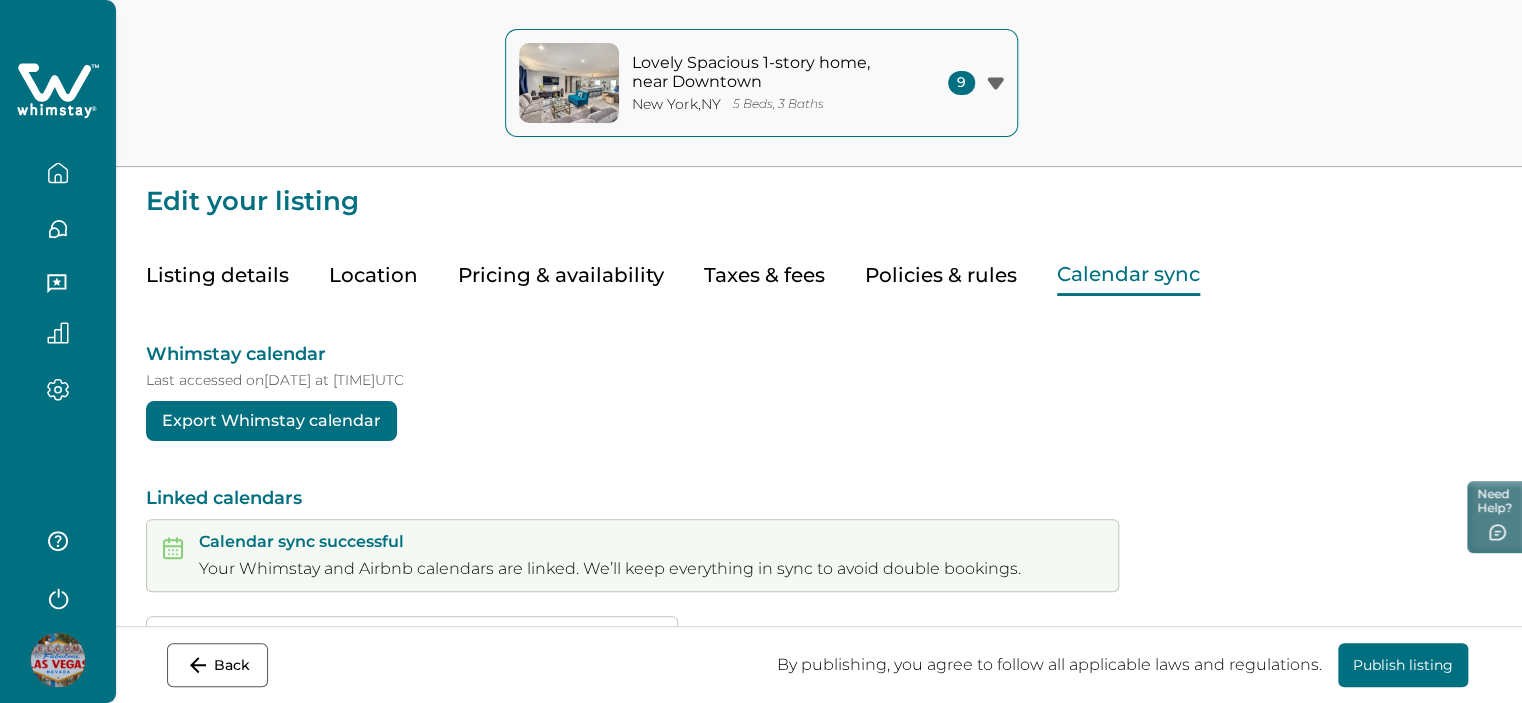 click on "Taxes & fees" at bounding box center [764, 275] 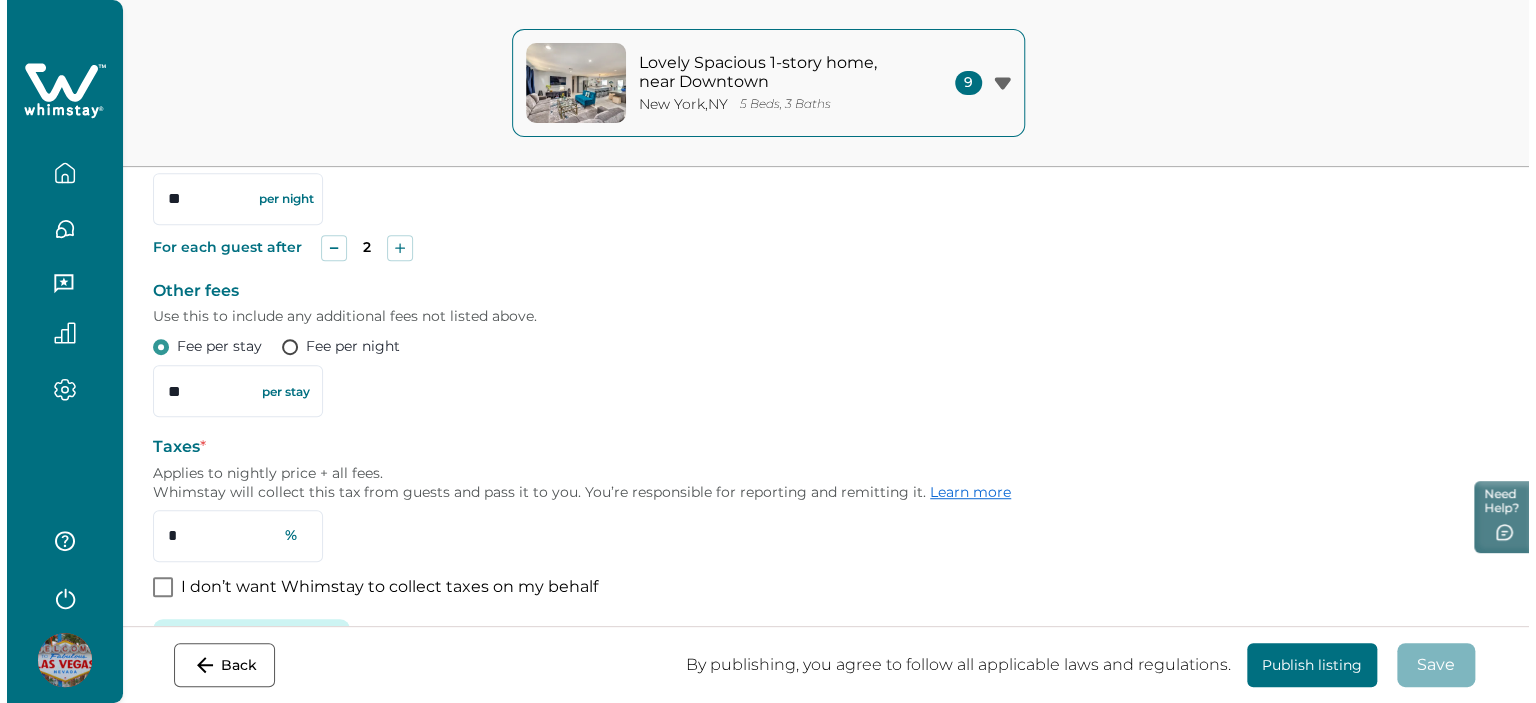scroll, scrollTop: 416, scrollLeft: 0, axis: vertical 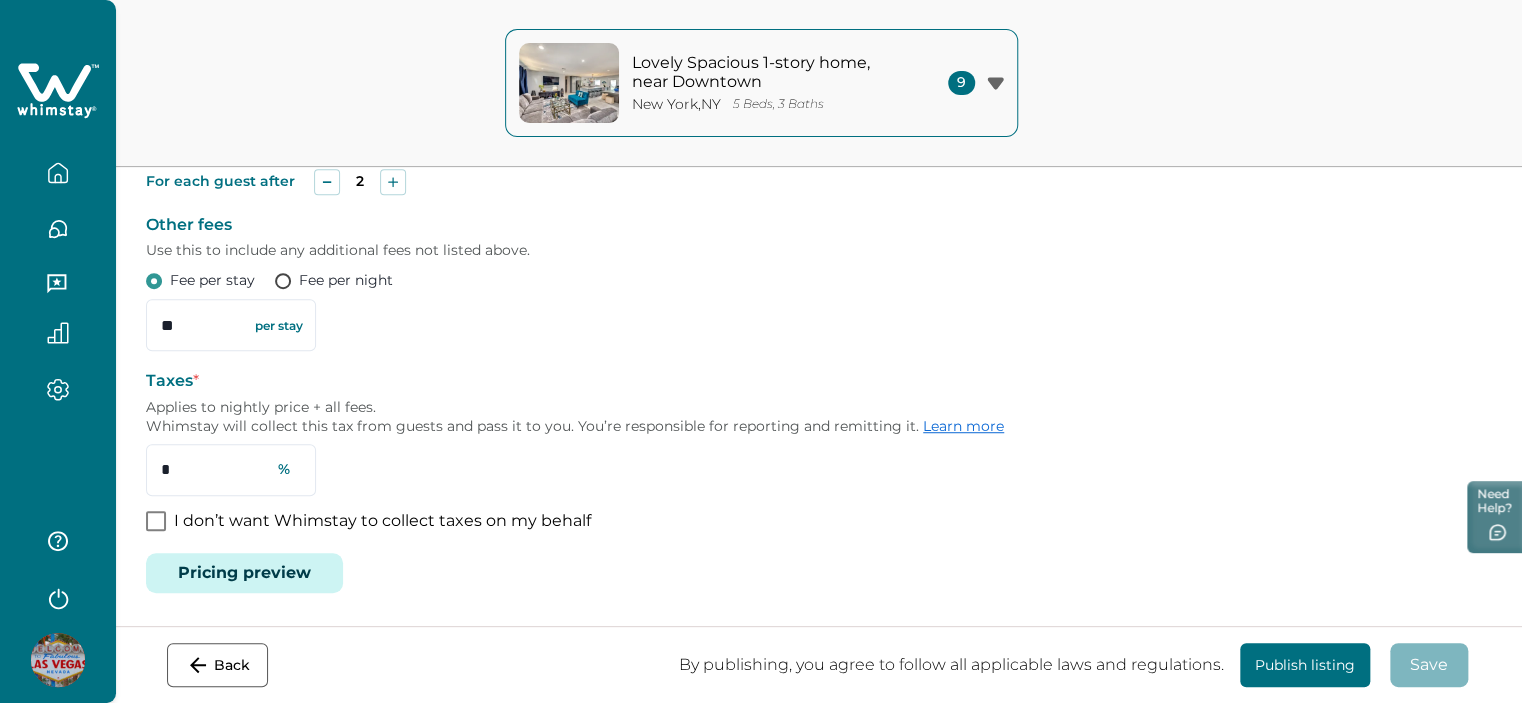 click on "Pricing preview" at bounding box center [244, 573] 